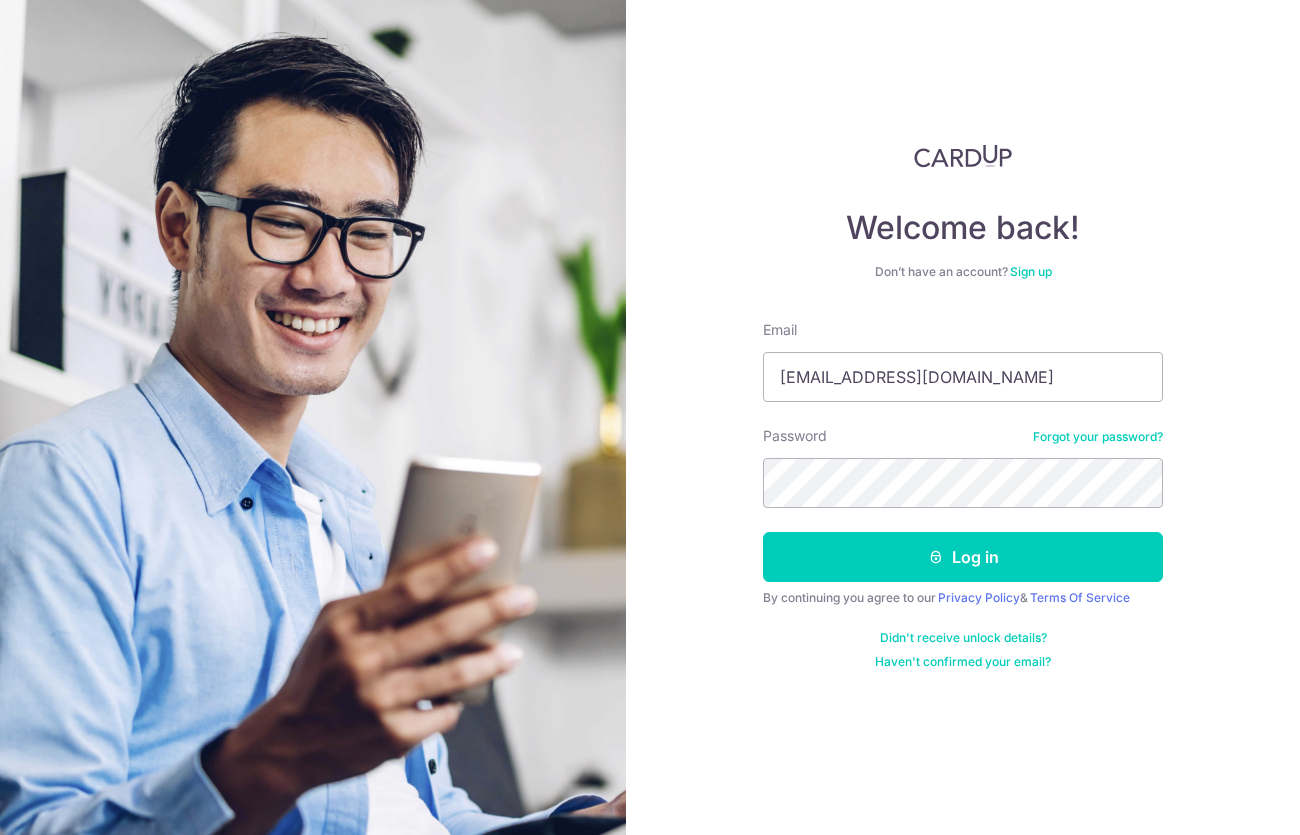 scroll, scrollTop: 0, scrollLeft: 0, axis: both 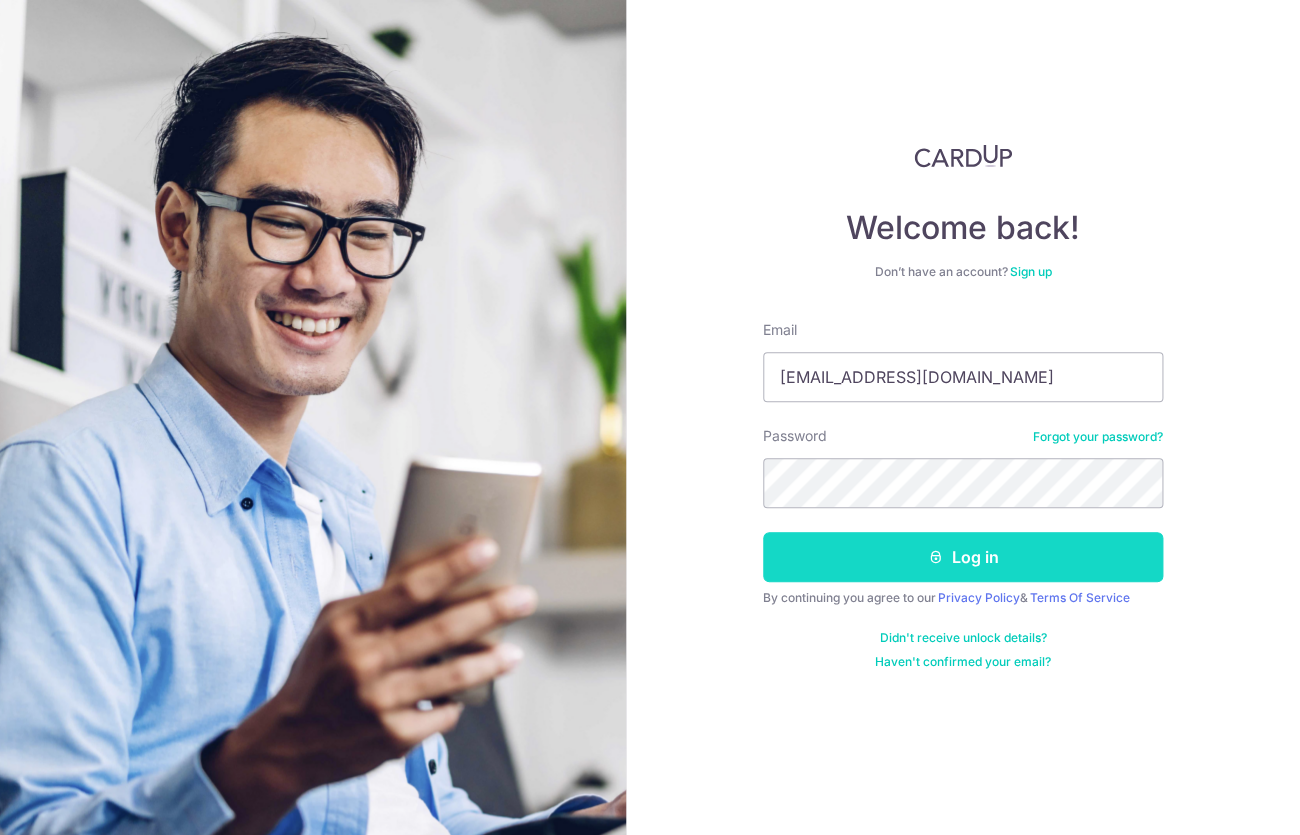 click on "Log in" at bounding box center [963, 557] 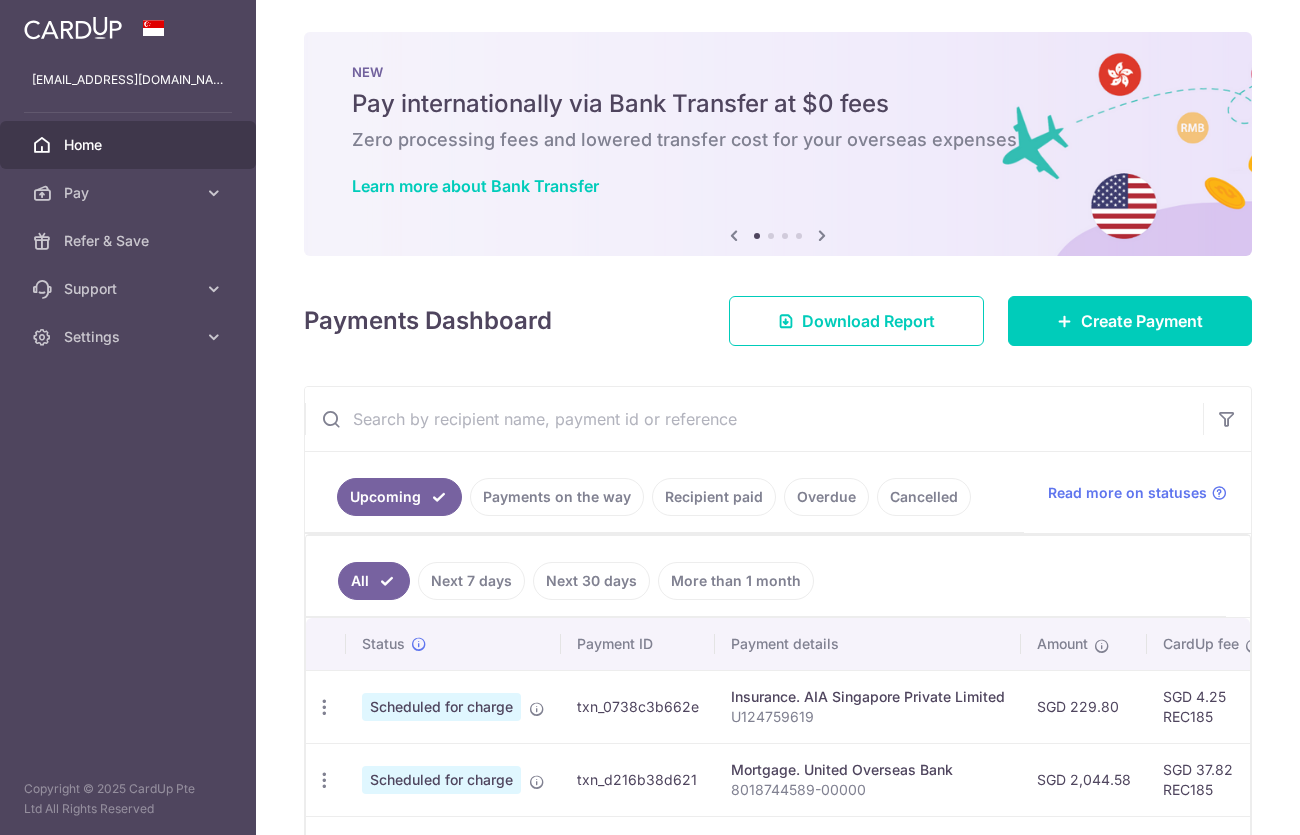 scroll, scrollTop: 0, scrollLeft: 0, axis: both 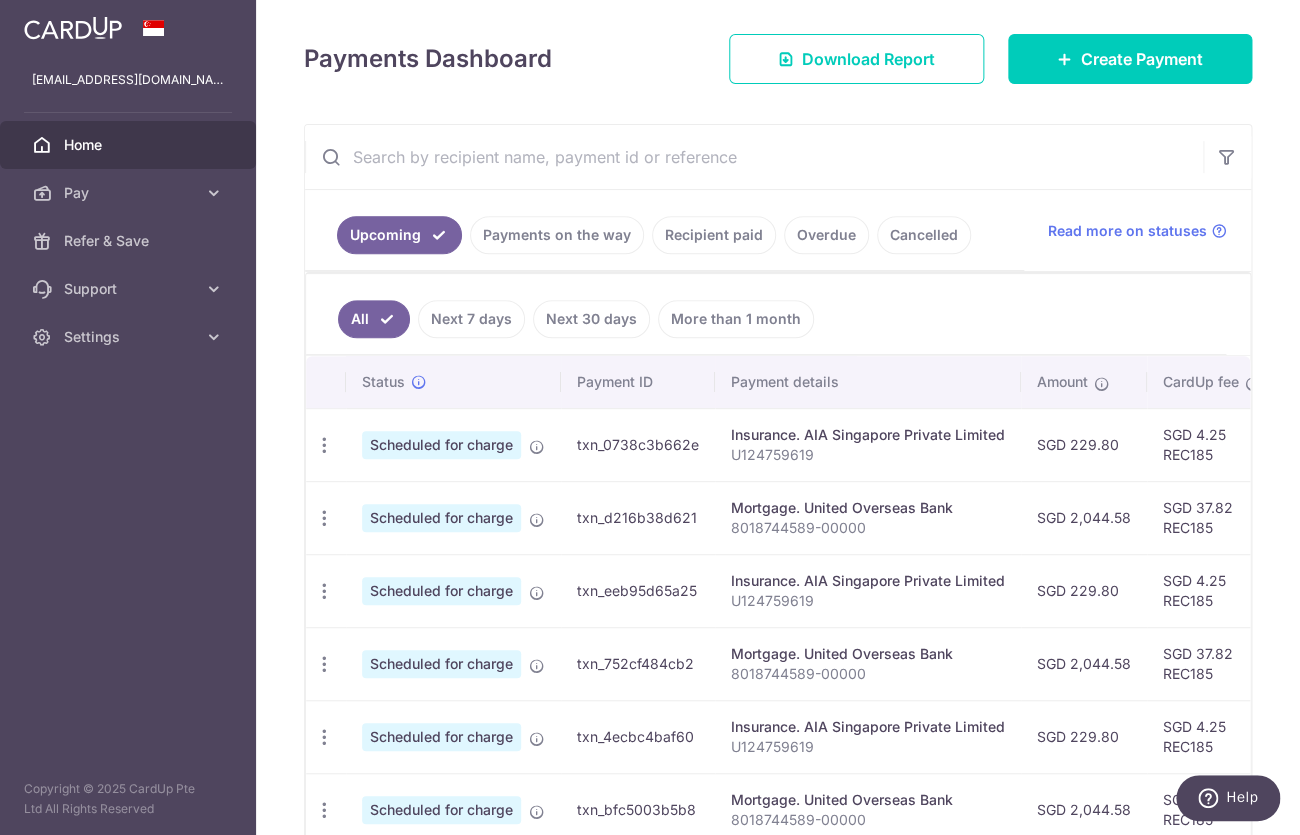 click on "Recipient paid" at bounding box center [714, 235] 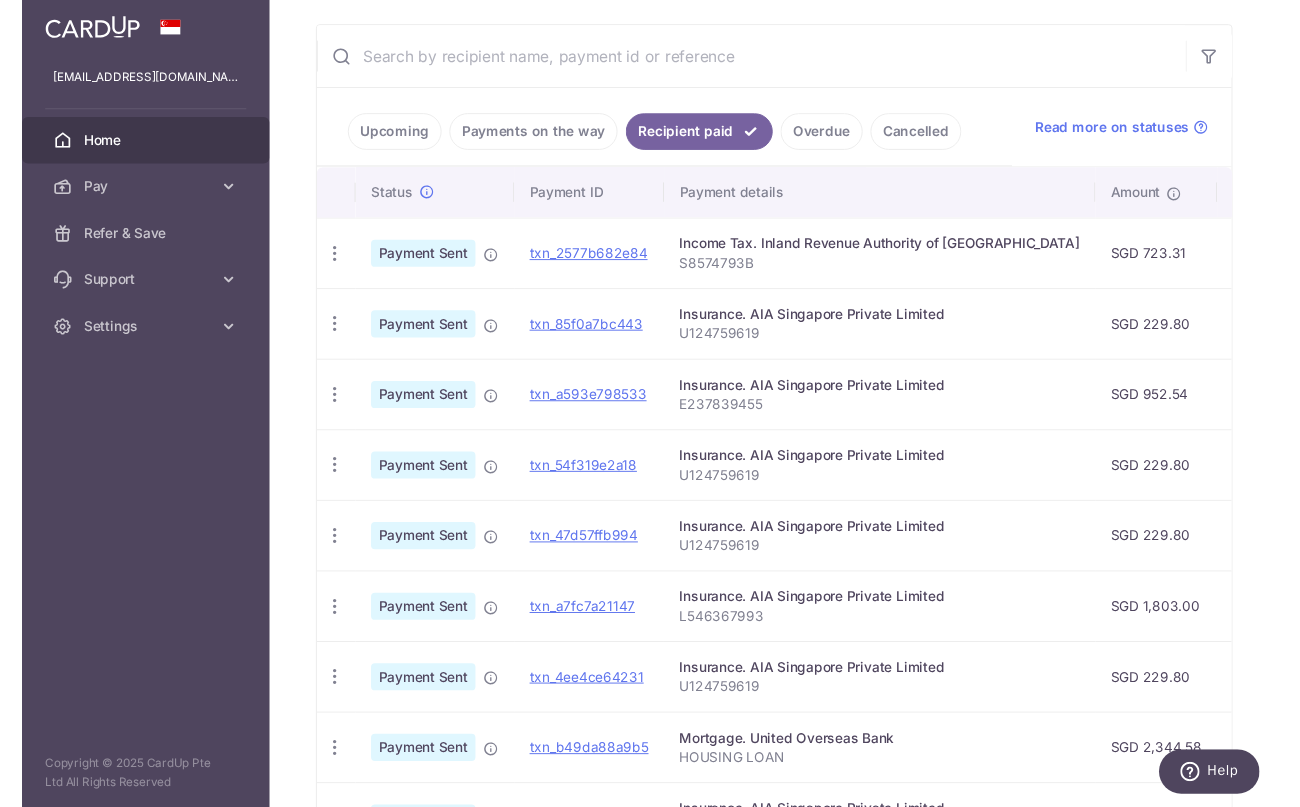 scroll, scrollTop: 405, scrollLeft: 0, axis: vertical 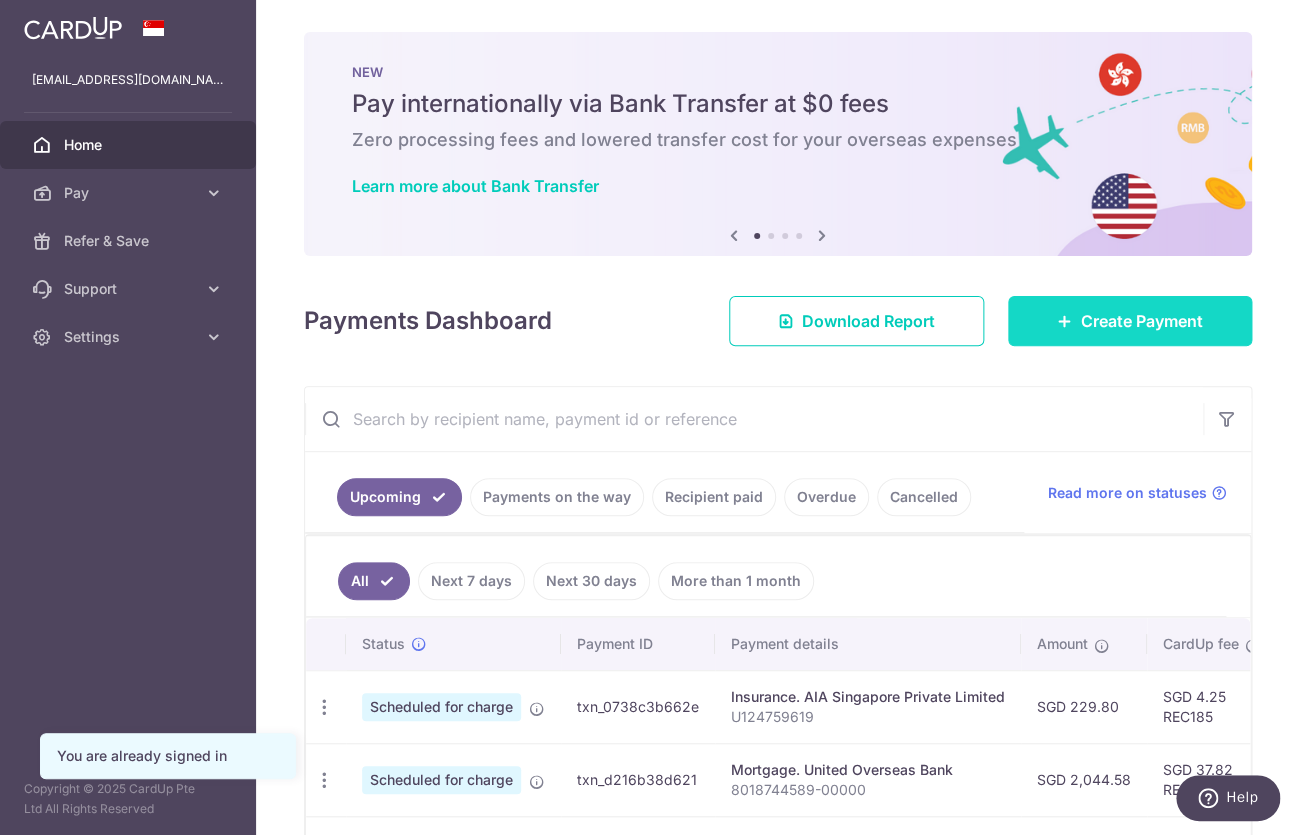 click on "Create Payment" at bounding box center (1130, 321) 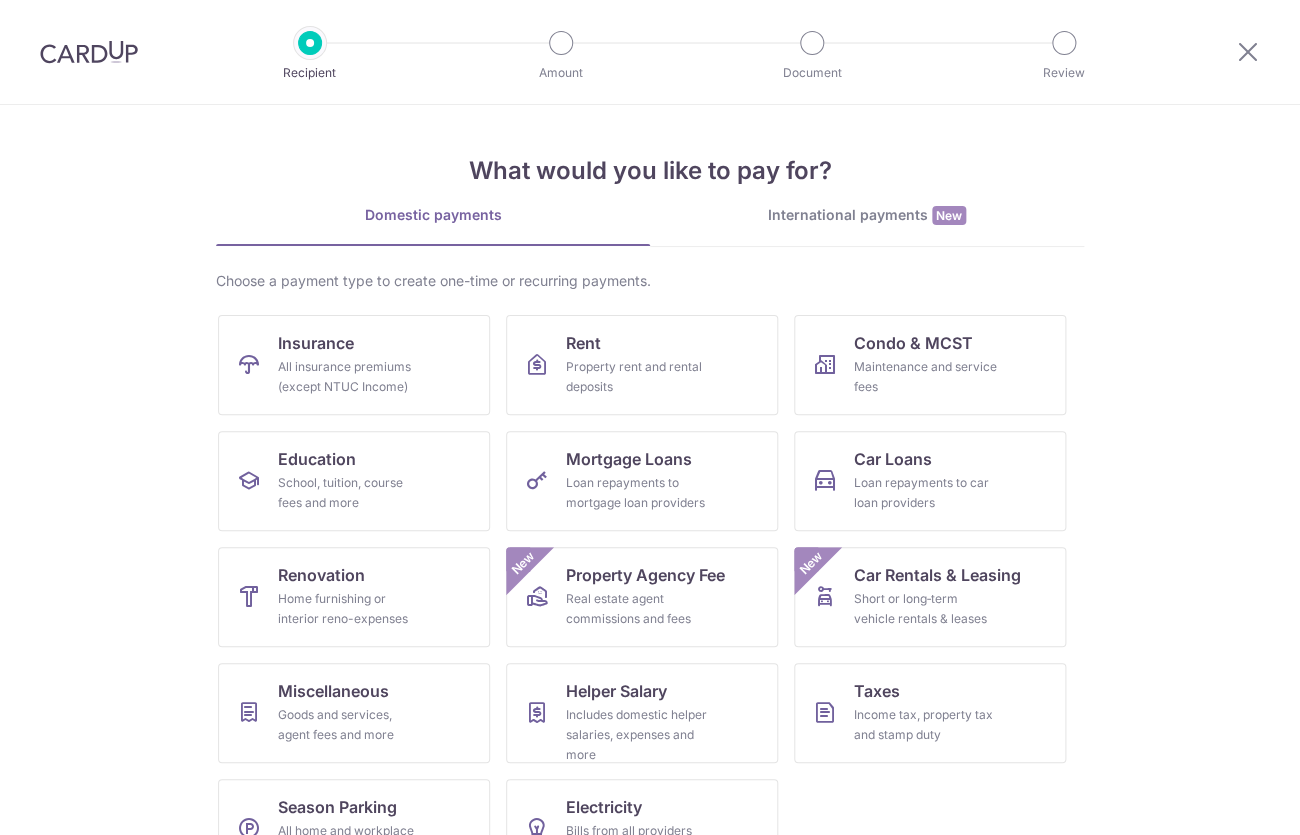 scroll, scrollTop: 0, scrollLeft: 0, axis: both 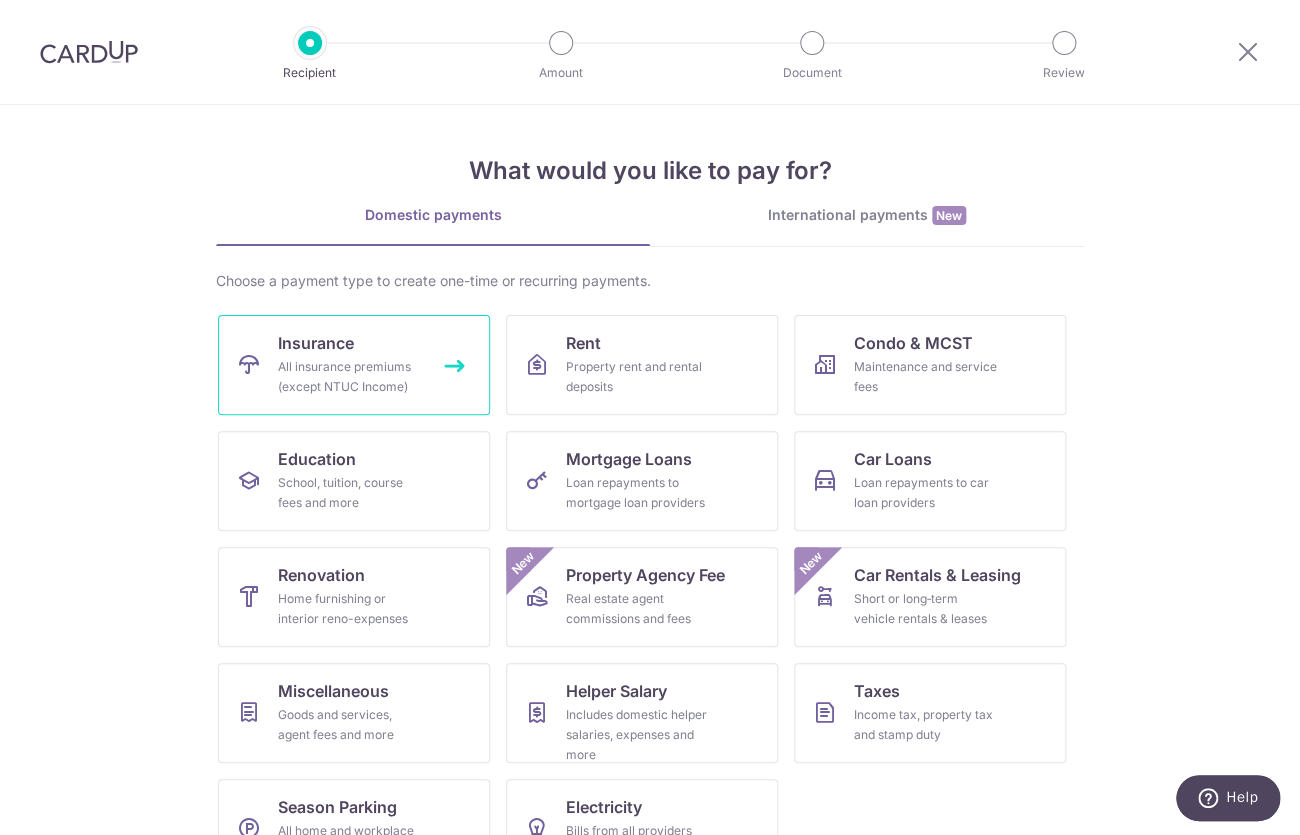 click on "Insurance All insurance premiums (except NTUC Income)" at bounding box center [354, 365] 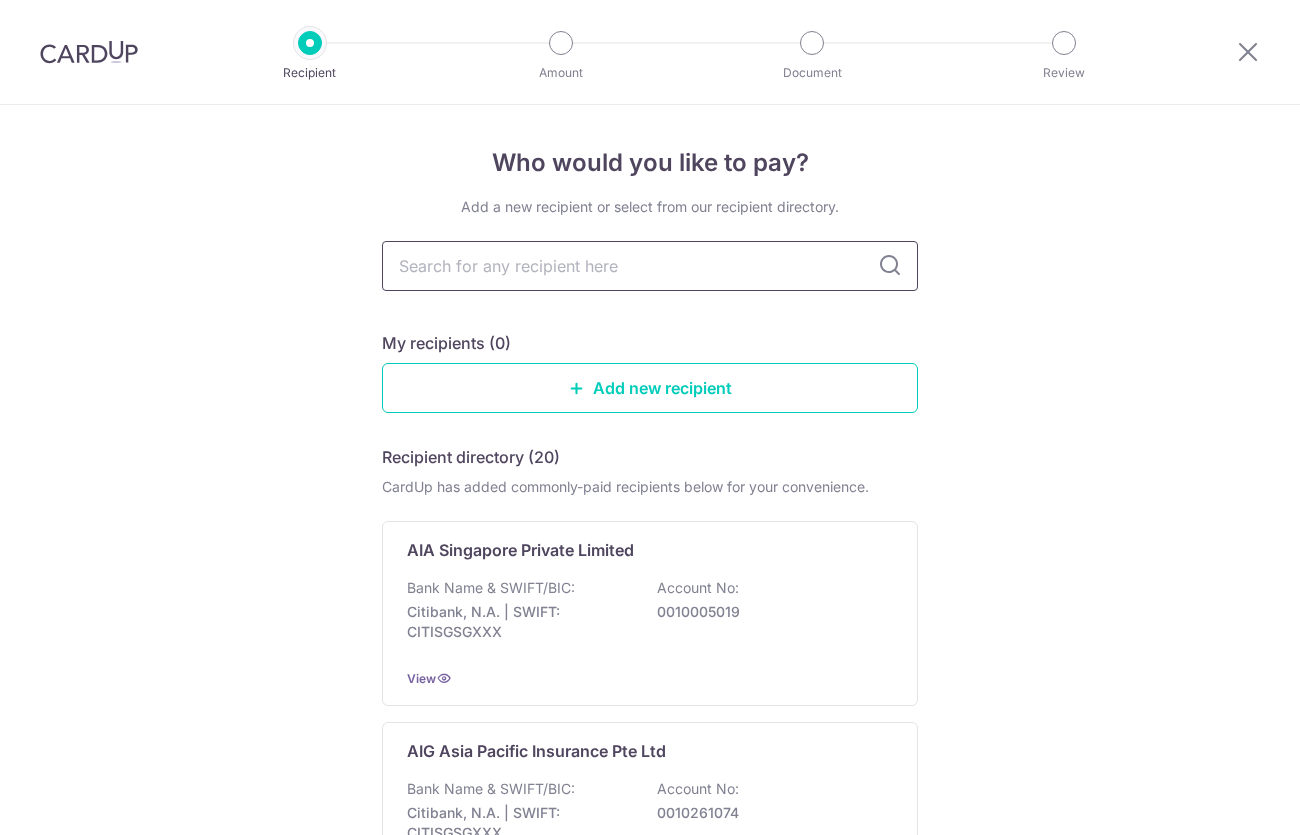 scroll, scrollTop: 0, scrollLeft: 0, axis: both 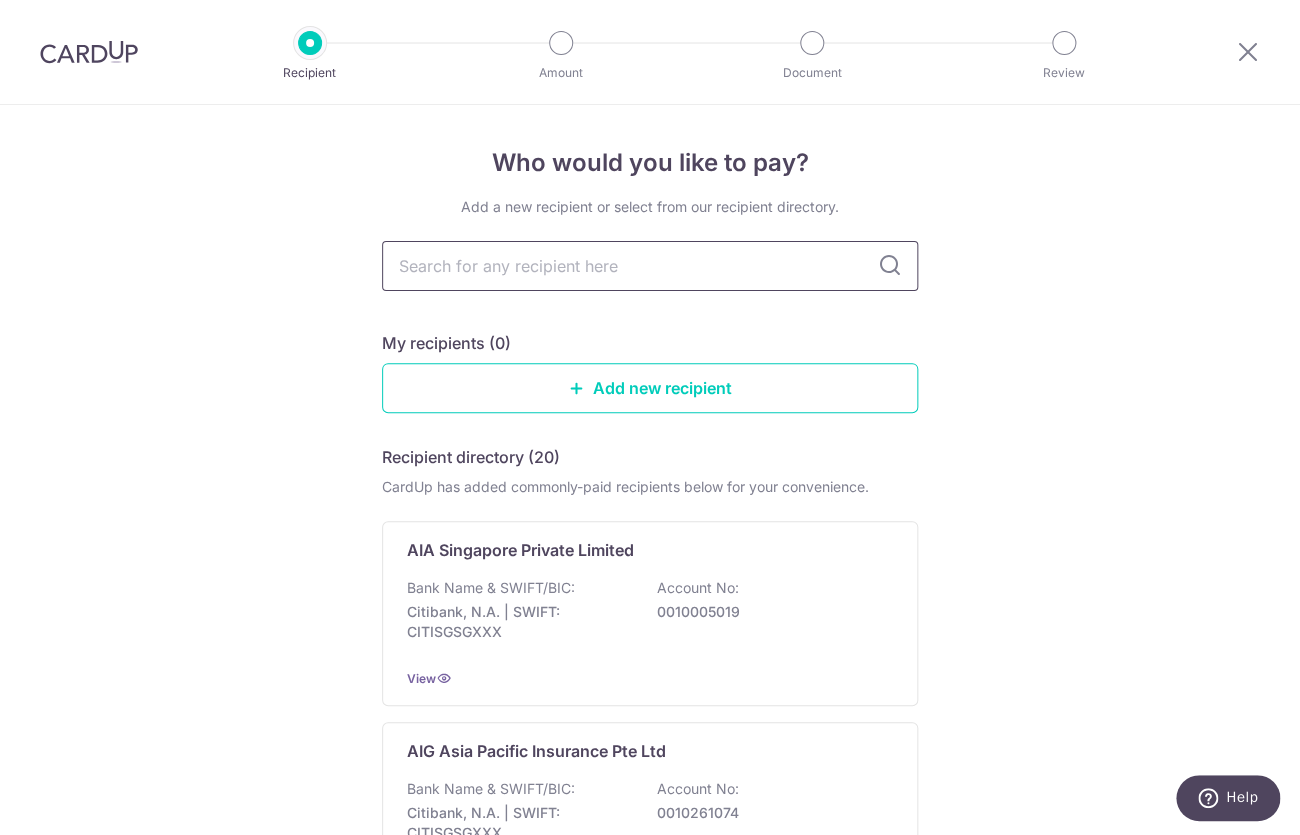 click at bounding box center [650, 266] 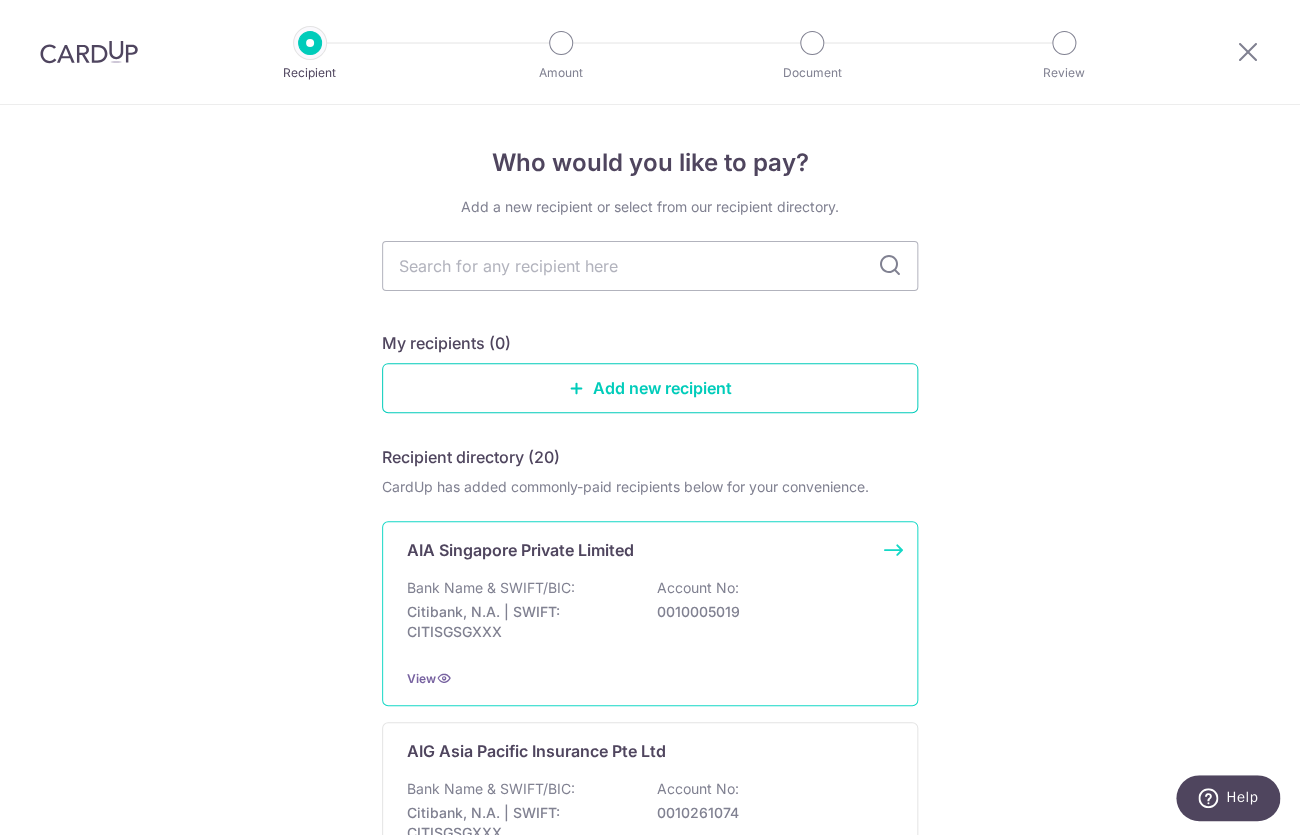 click on "AIA Singapore Private Limited" at bounding box center (638, 550) 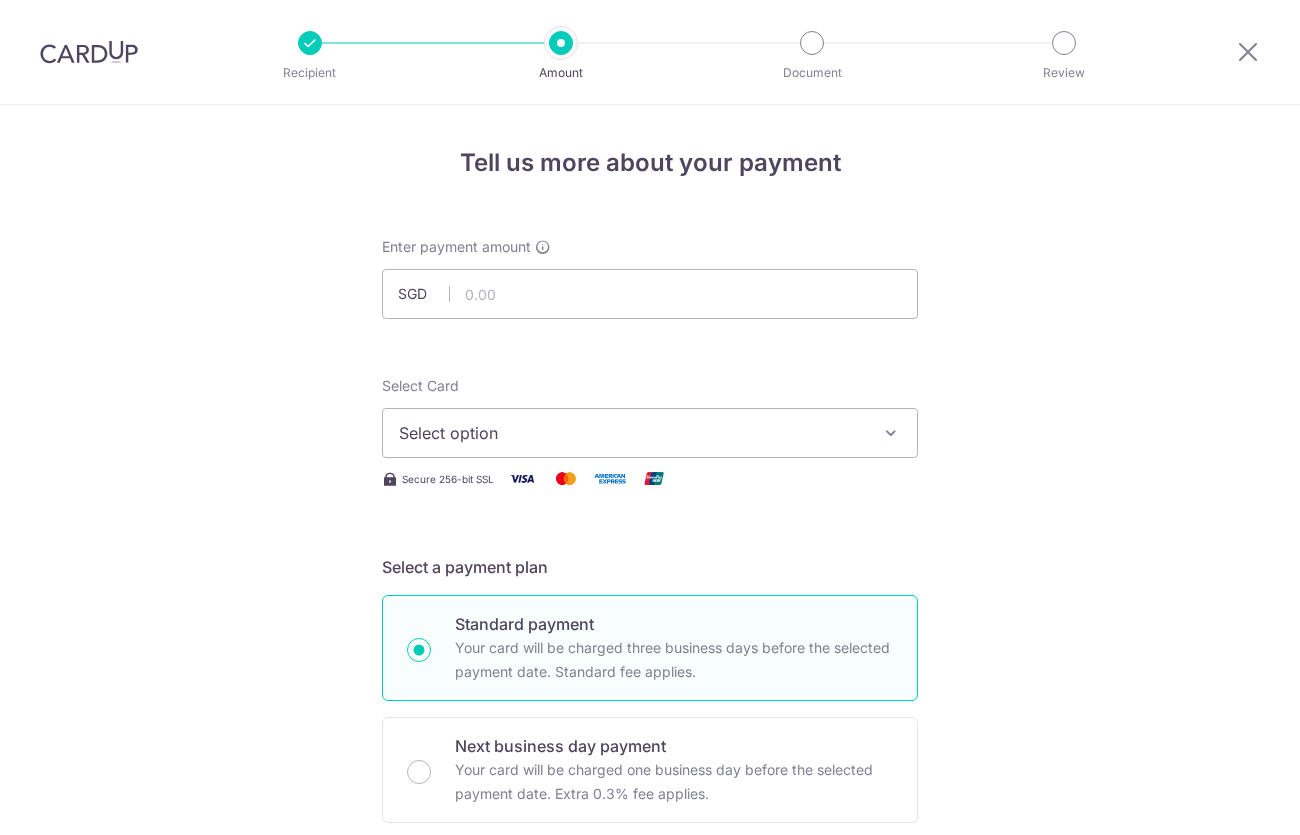 scroll, scrollTop: 0, scrollLeft: 0, axis: both 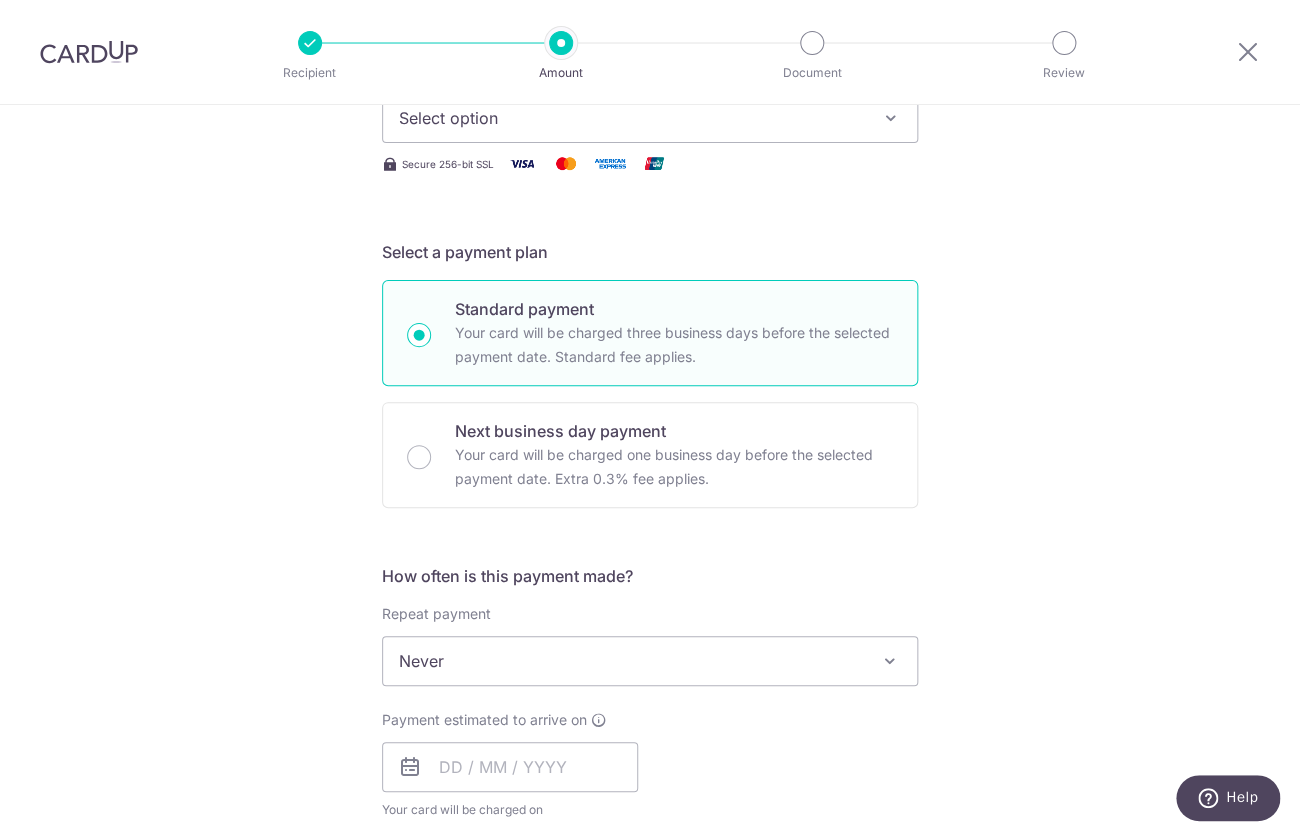 click at bounding box center [310, 43] 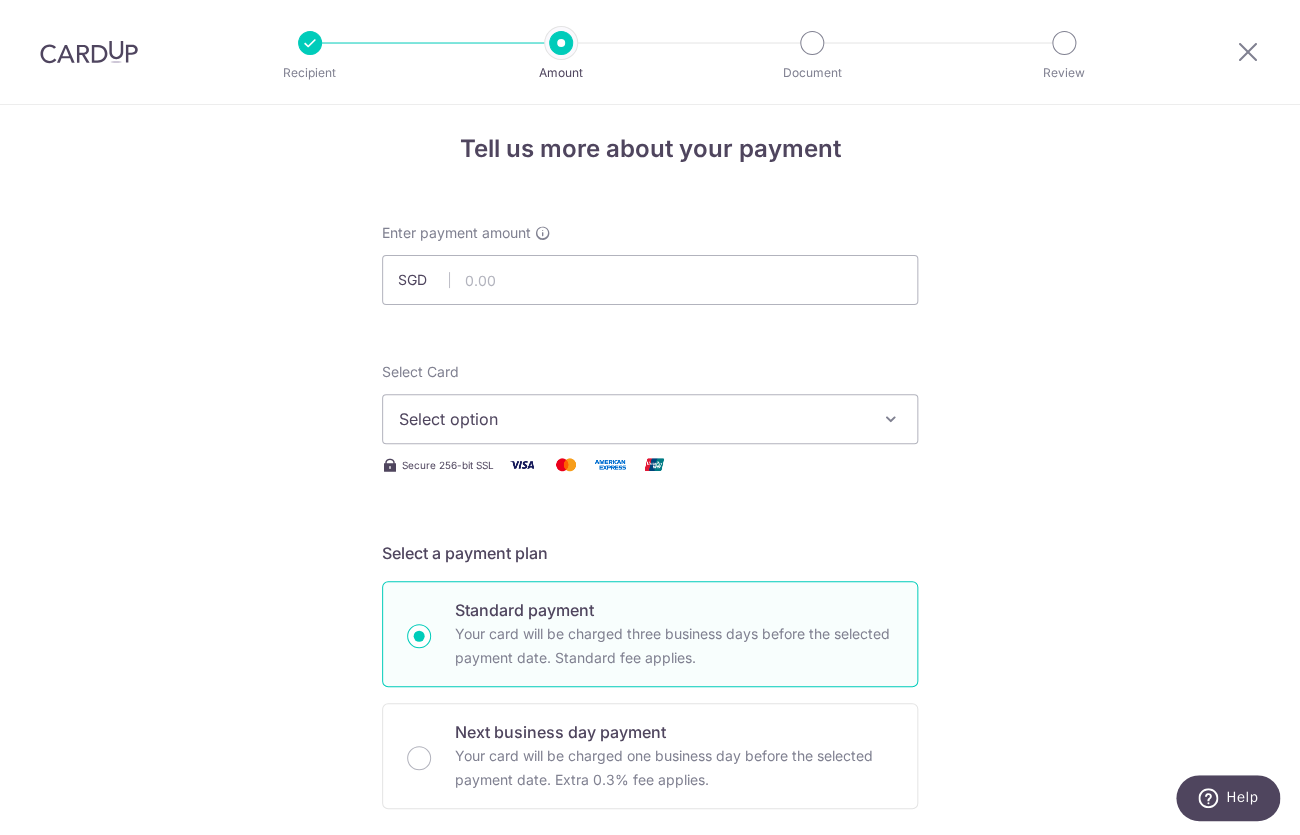 scroll, scrollTop: 0, scrollLeft: 0, axis: both 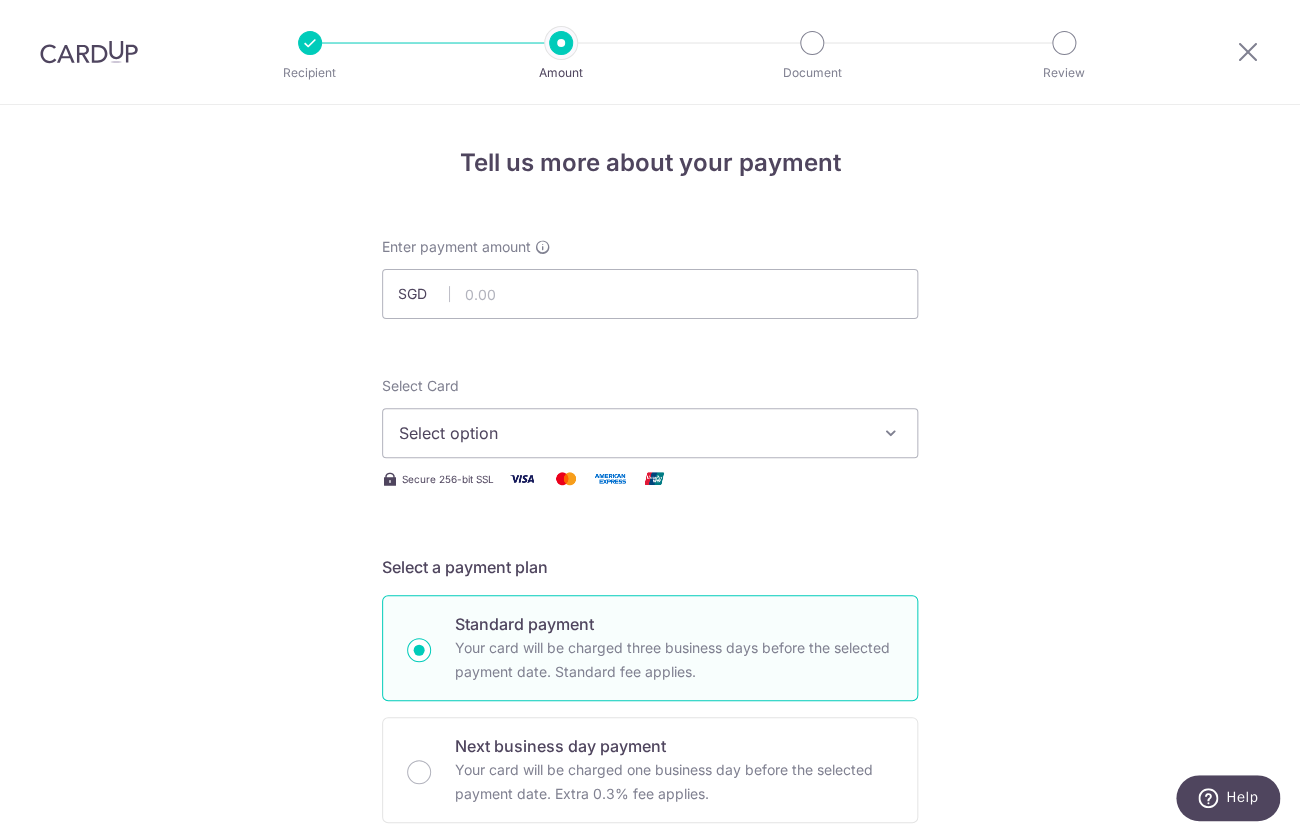 click at bounding box center (310, 43) 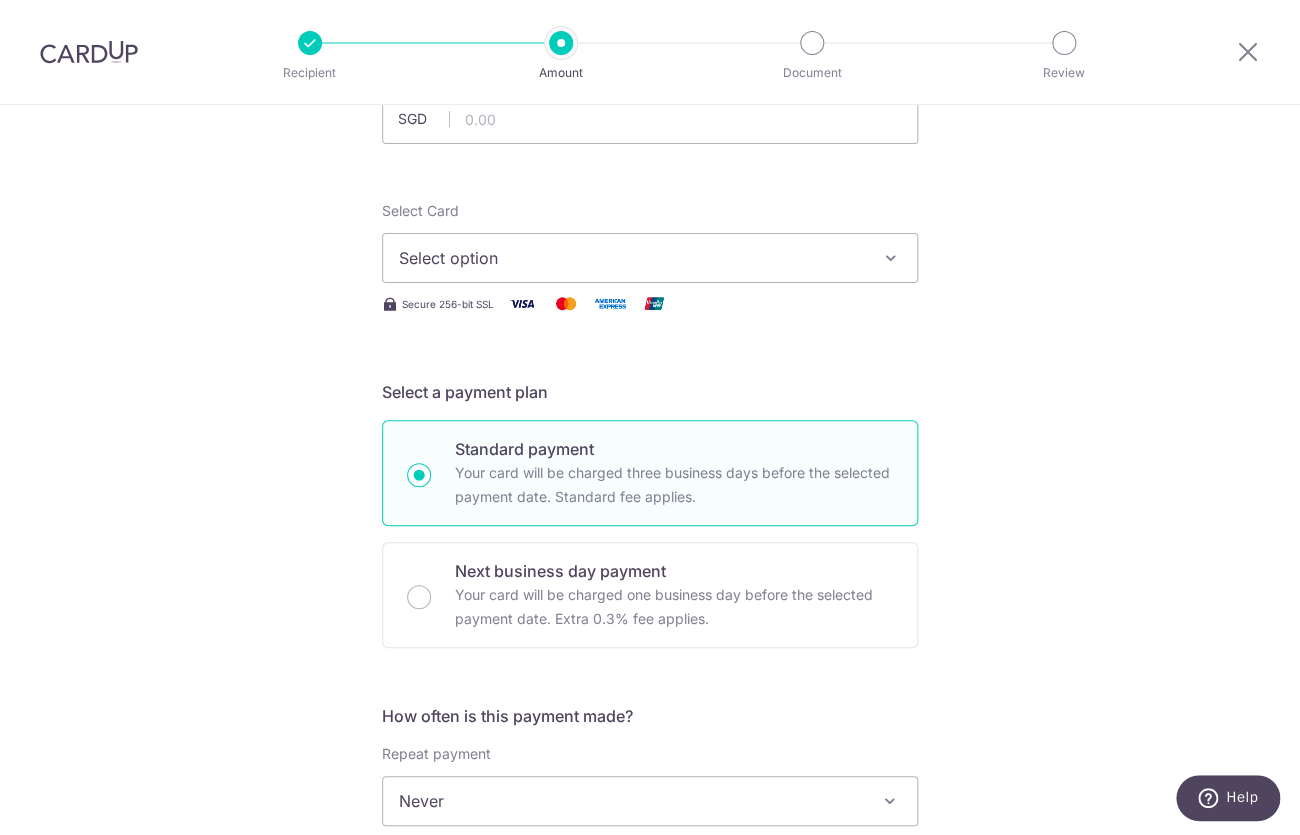 scroll, scrollTop: 52, scrollLeft: 0, axis: vertical 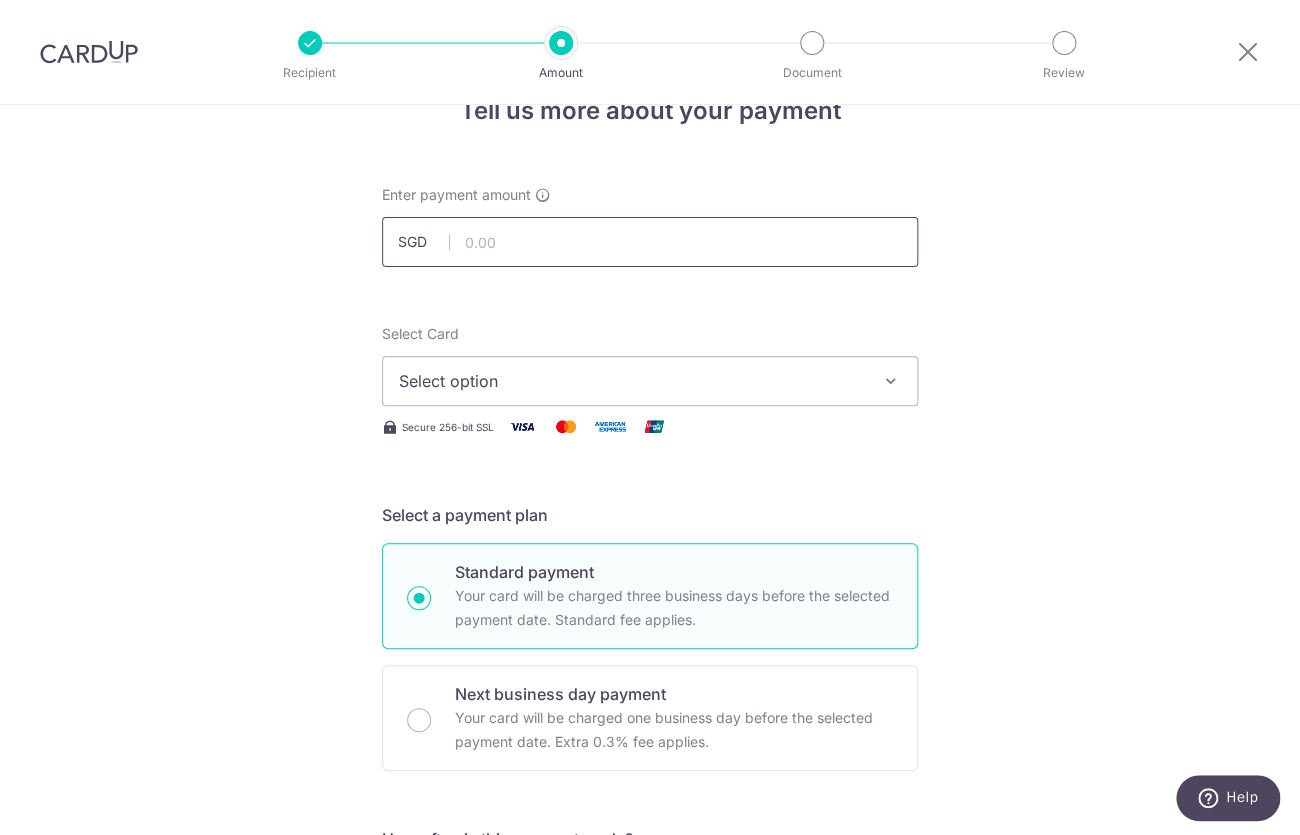 click at bounding box center [650, 242] 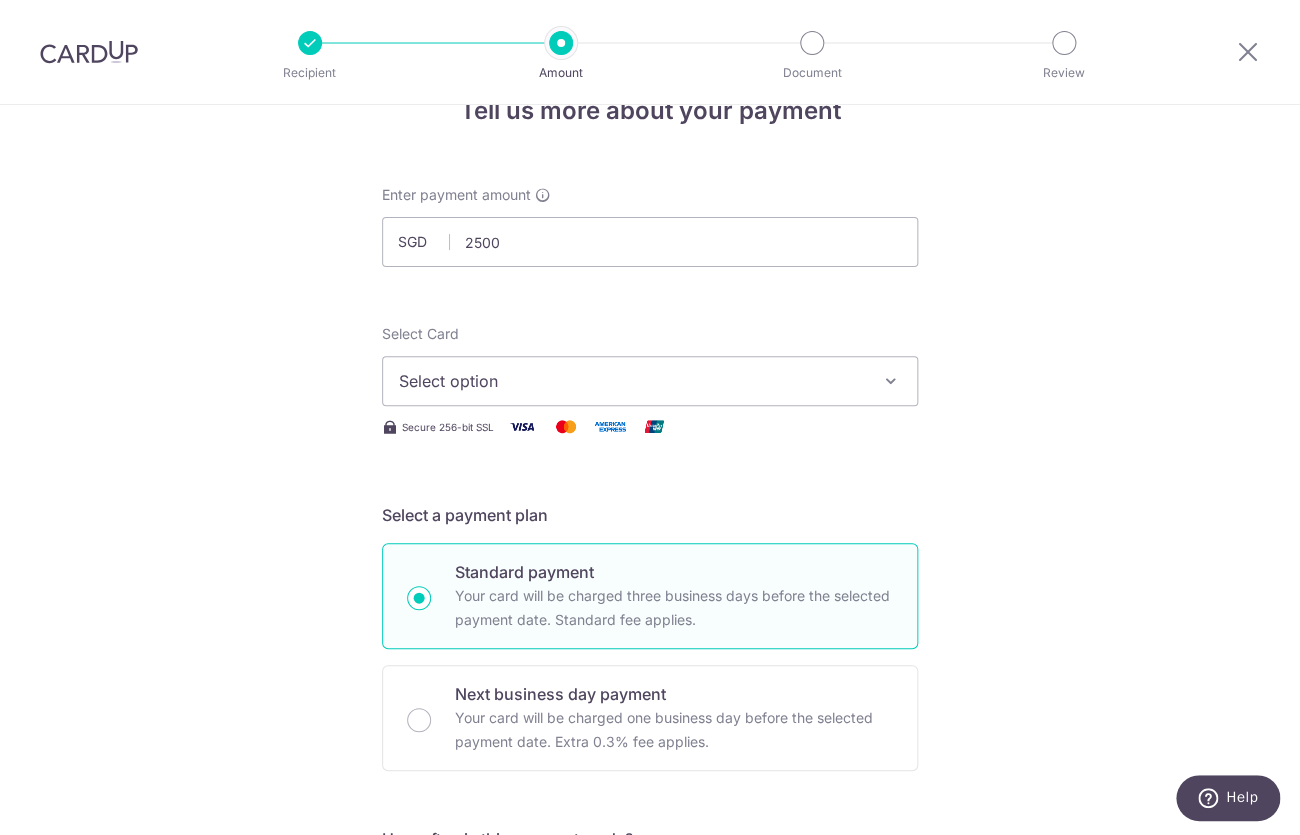 type on "2,500.00" 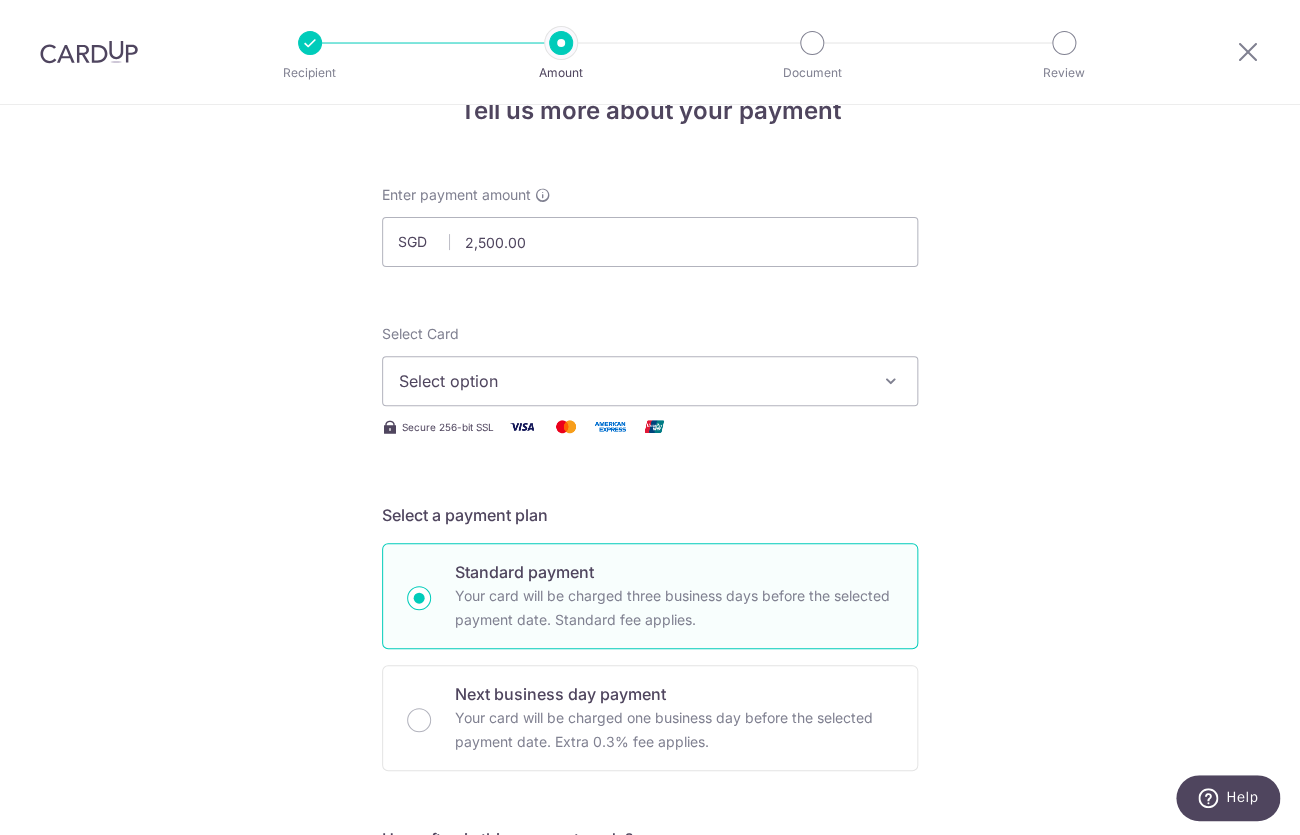 click on "Select option" at bounding box center (632, 381) 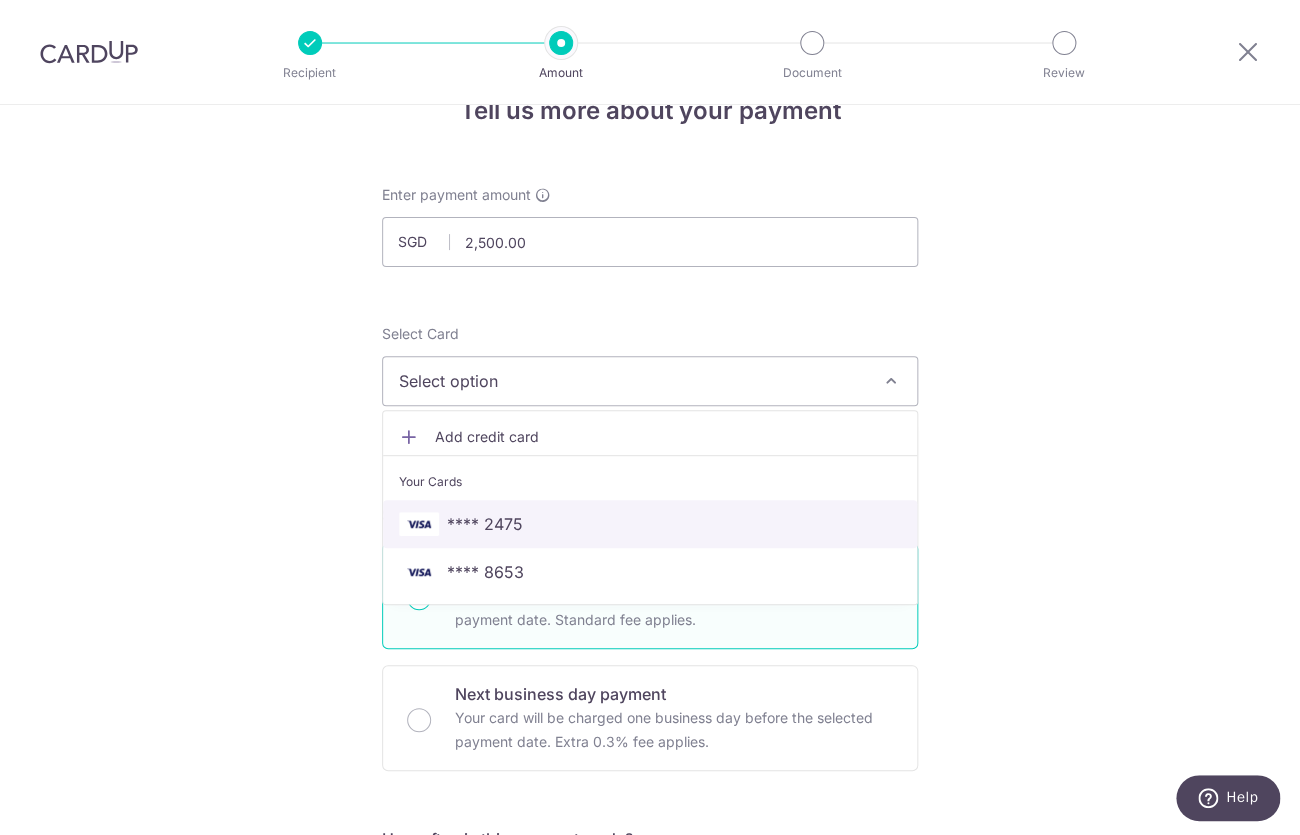 click on "**** 2475" at bounding box center [650, 524] 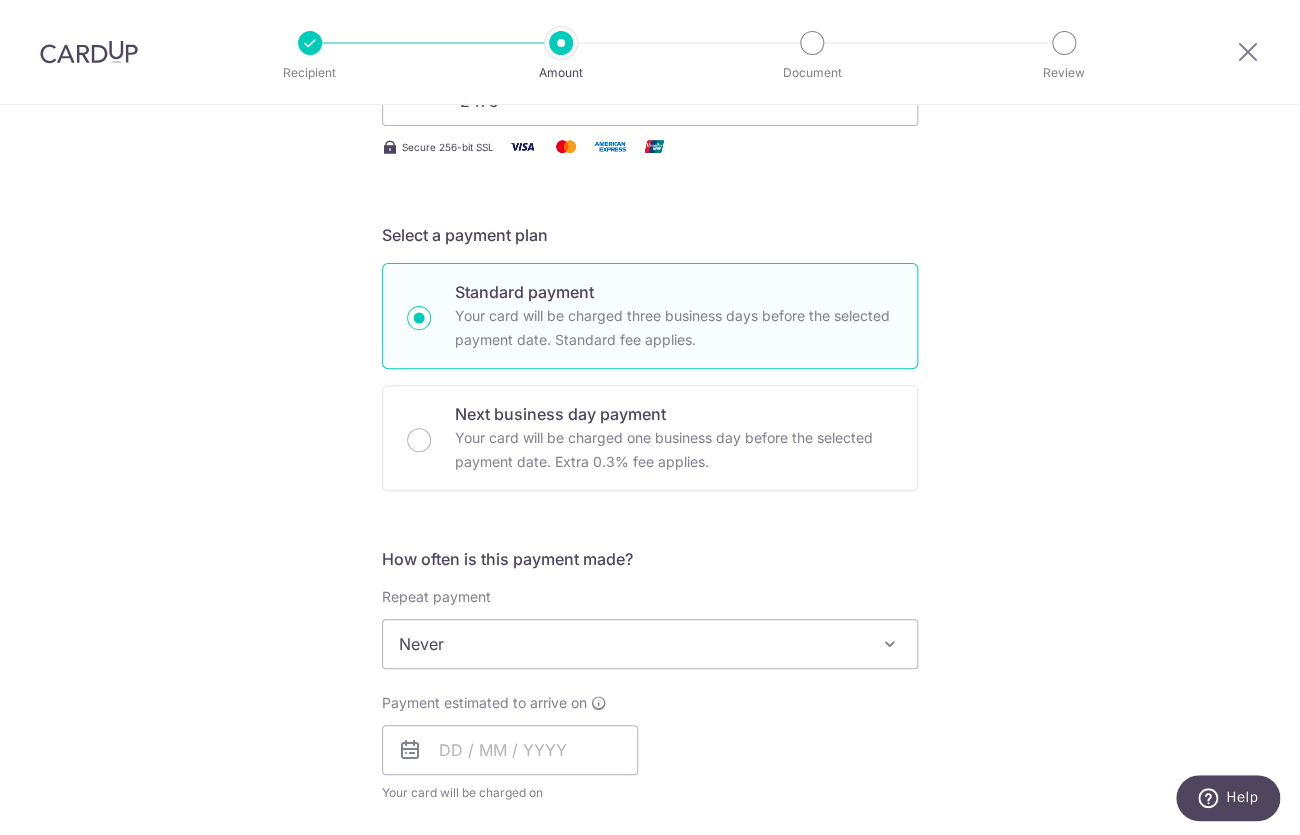 scroll, scrollTop: 647, scrollLeft: 0, axis: vertical 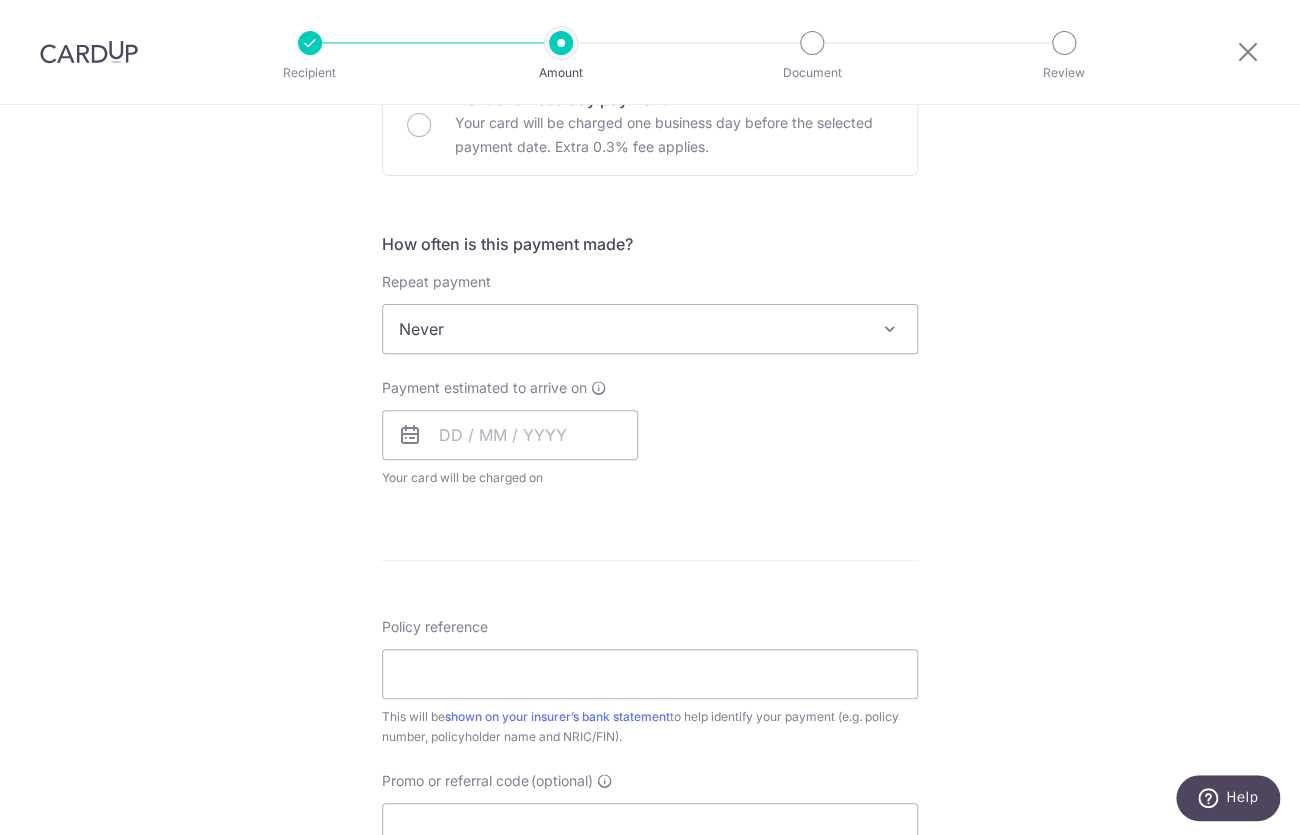 click on "Never" at bounding box center (650, 329) 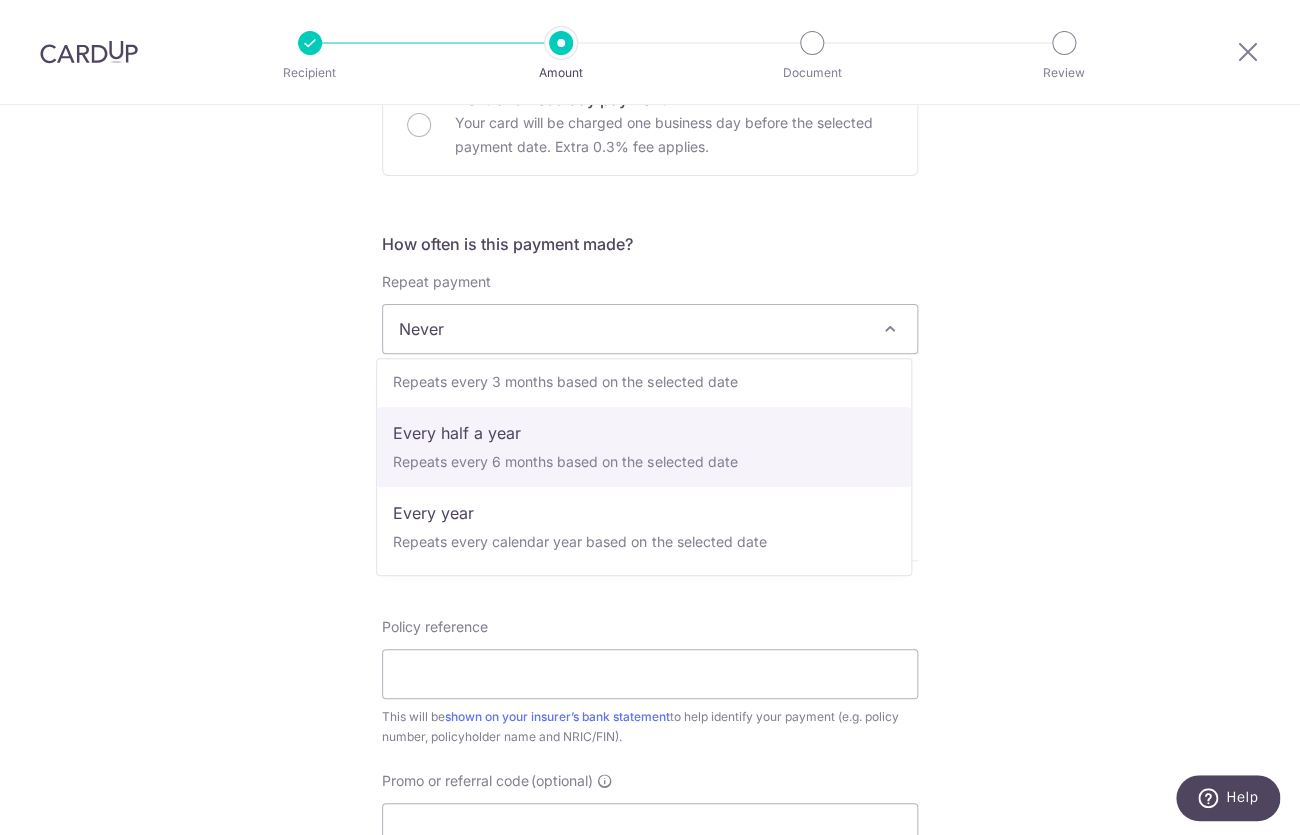 scroll, scrollTop: 0, scrollLeft: 0, axis: both 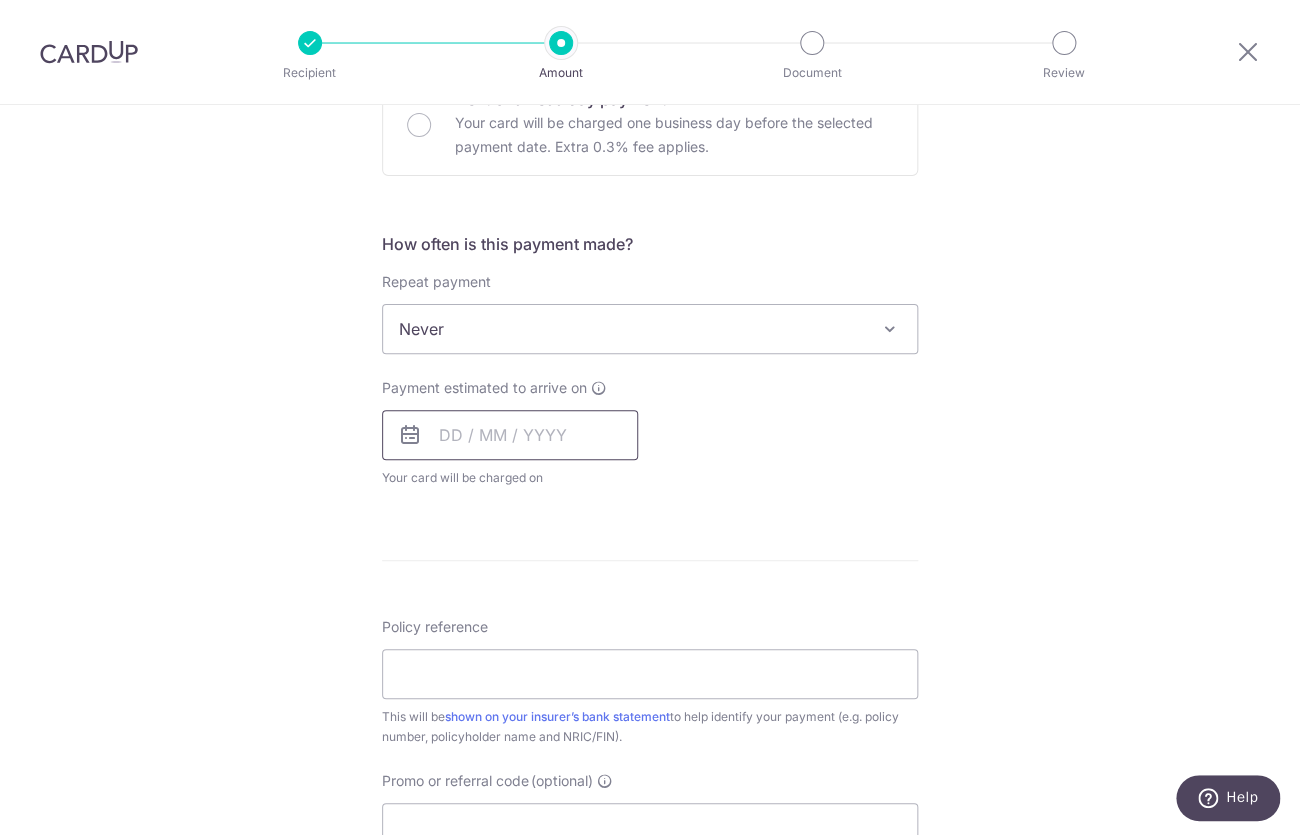 click at bounding box center [510, 435] 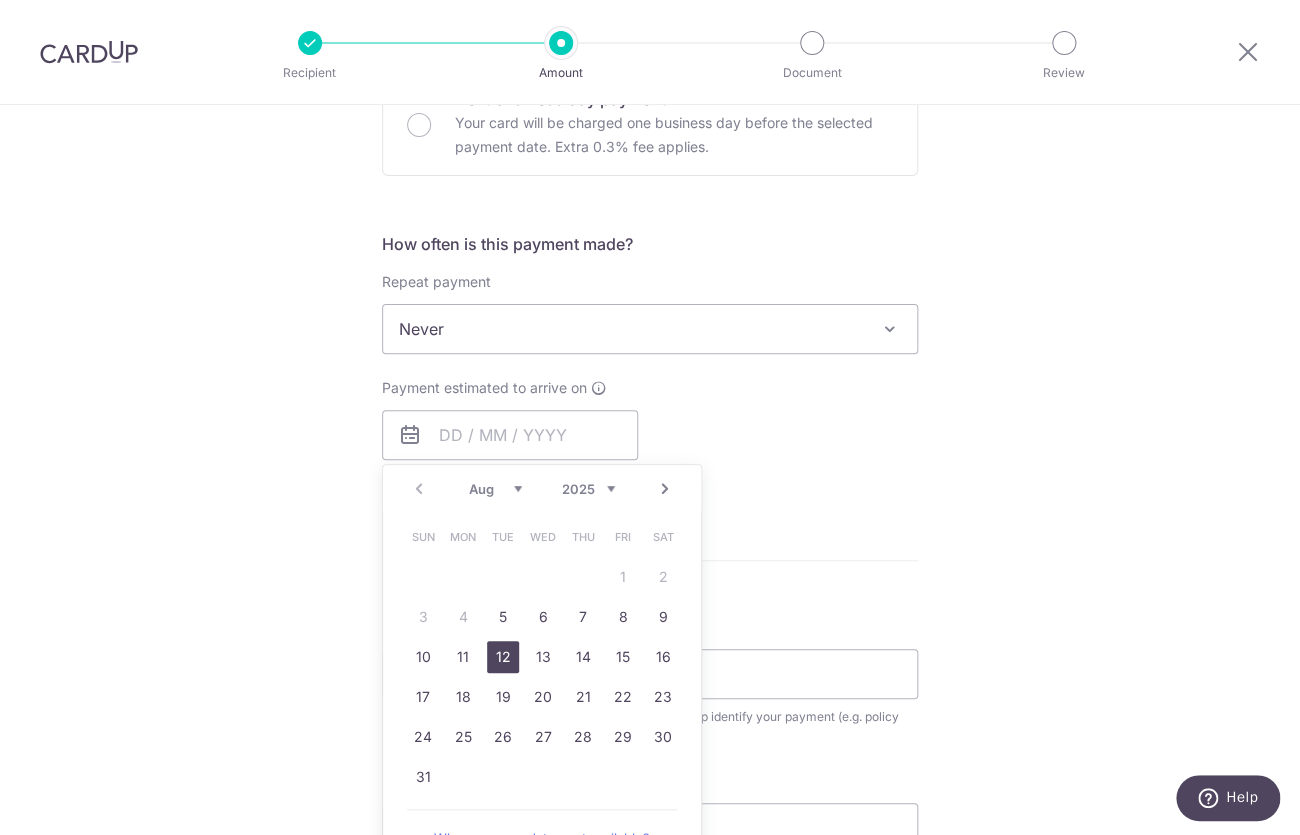 click on "12" at bounding box center (503, 657) 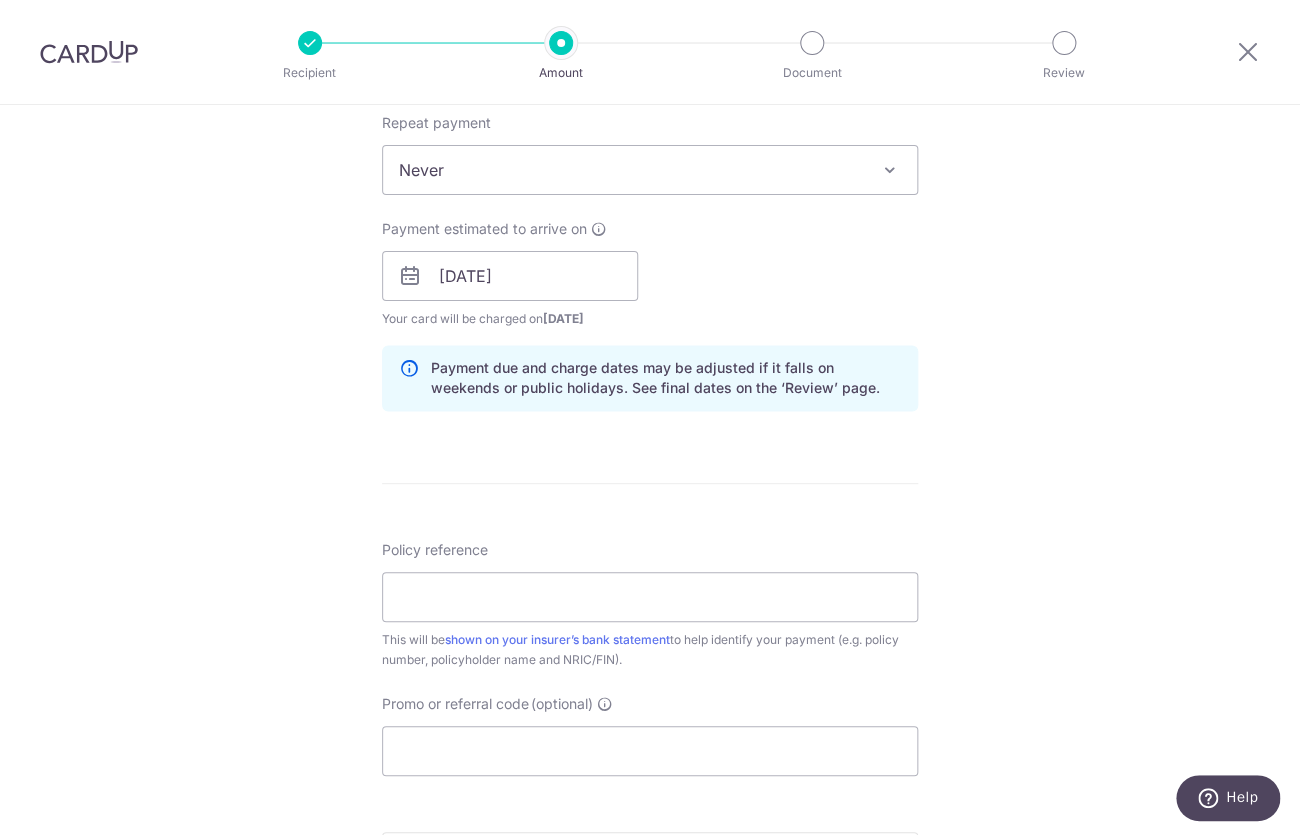 scroll, scrollTop: 892, scrollLeft: 0, axis: vertical 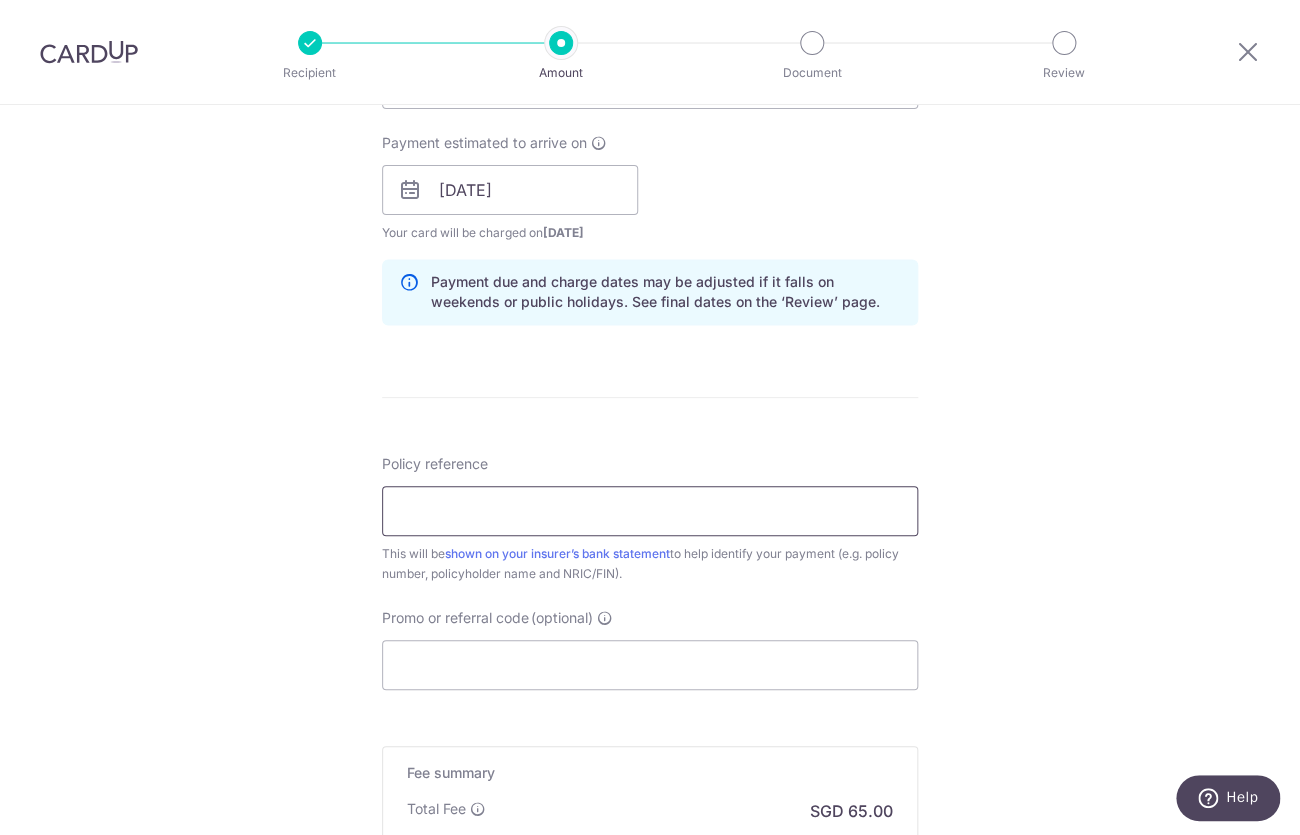click on "Policy reference" at bounding box center (650, 511) 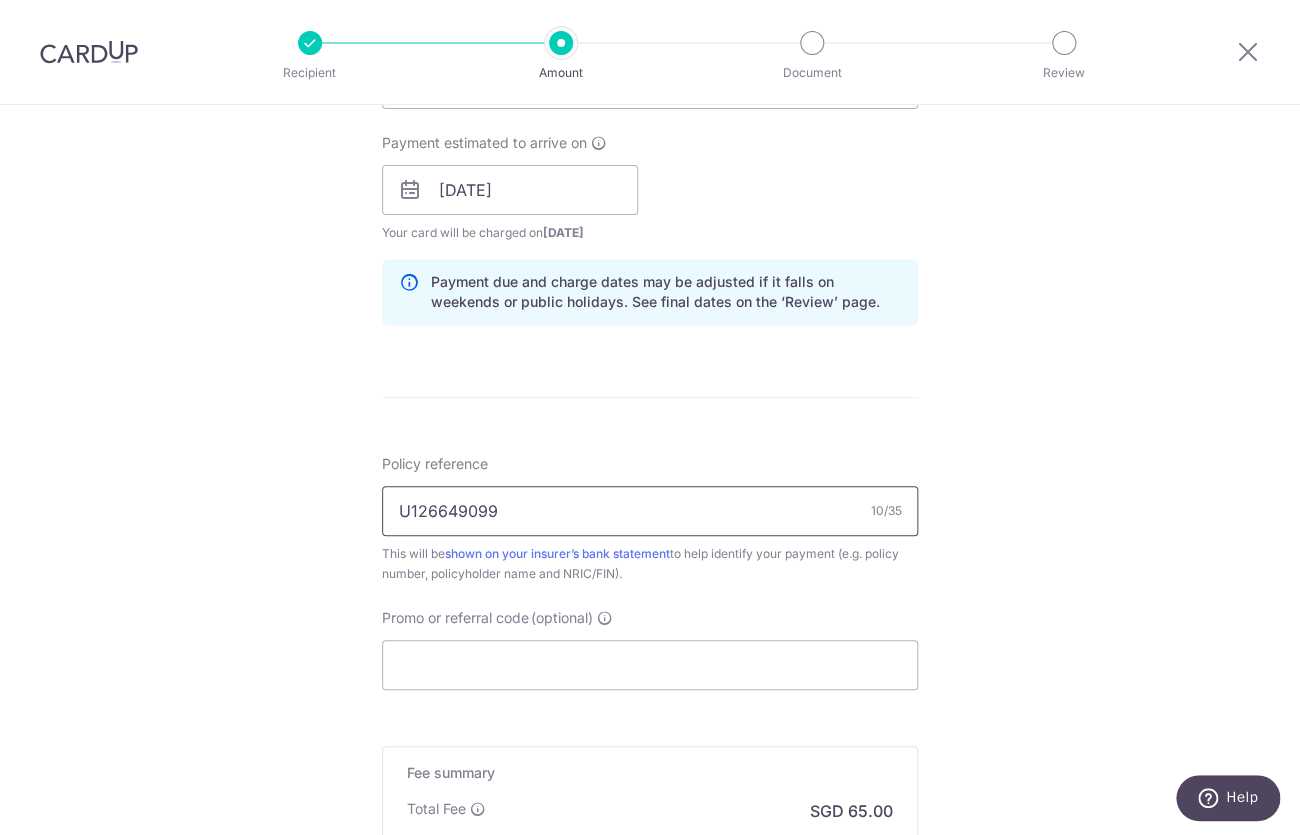 type on "U126649099" 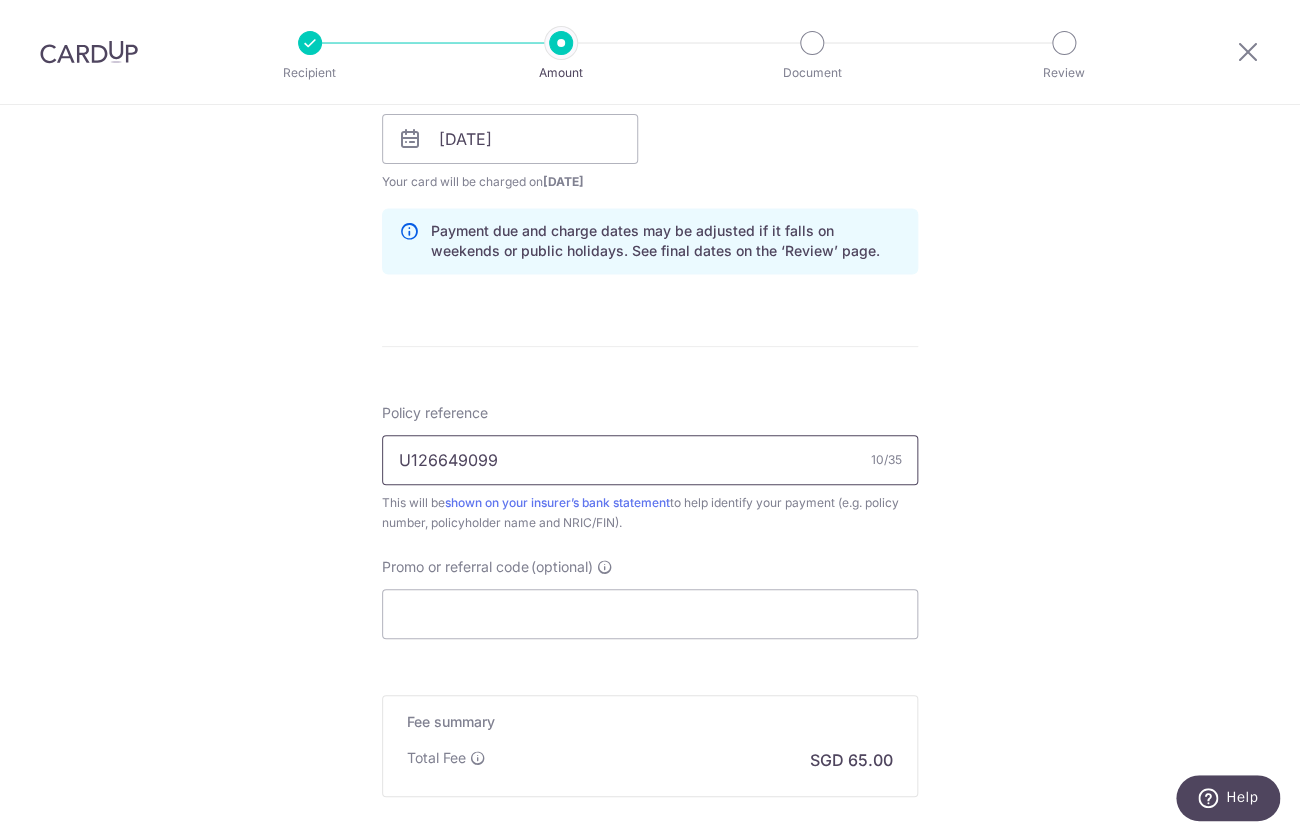 scroll, scrollTop: 962, scrollLeft: 0, axis: vertical 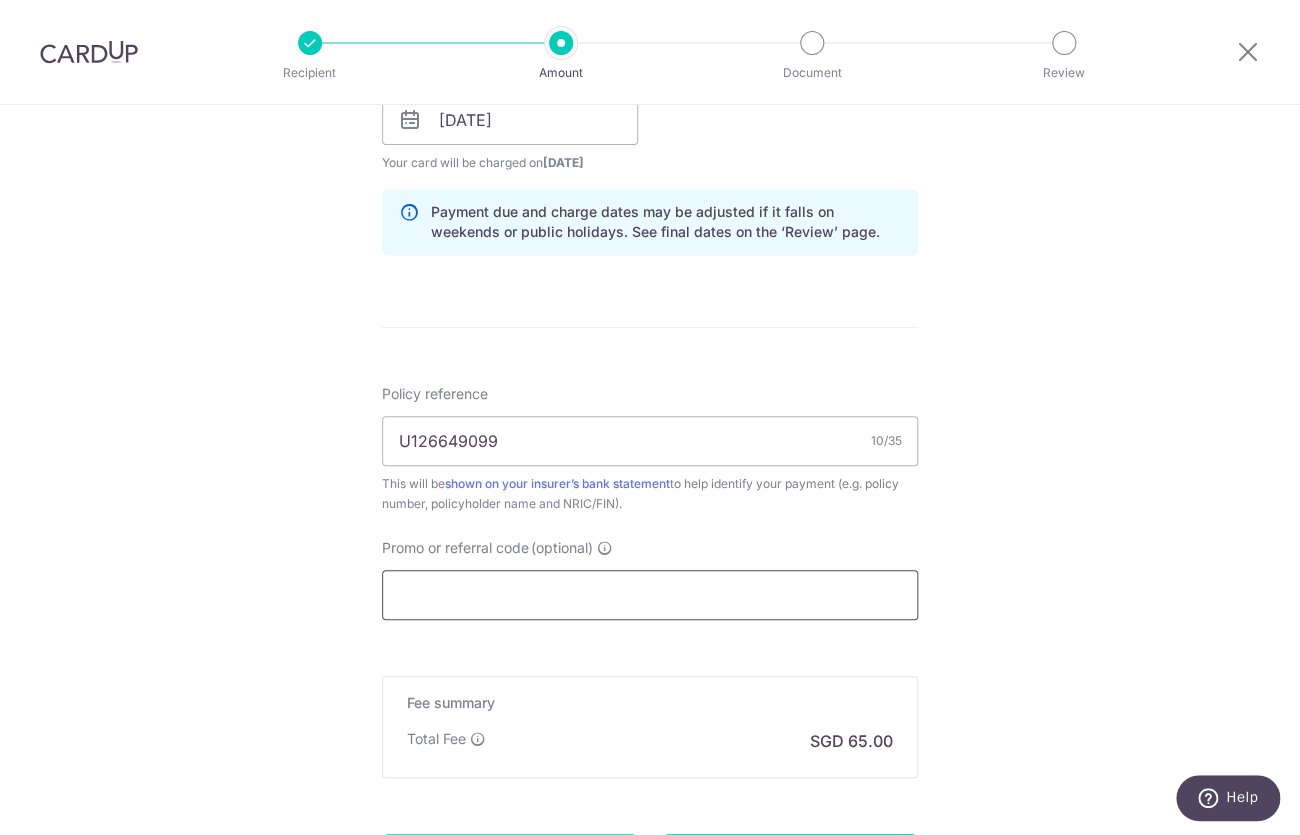 click on "Promo or referral code
(optional)" at bounding box center (650, 595) 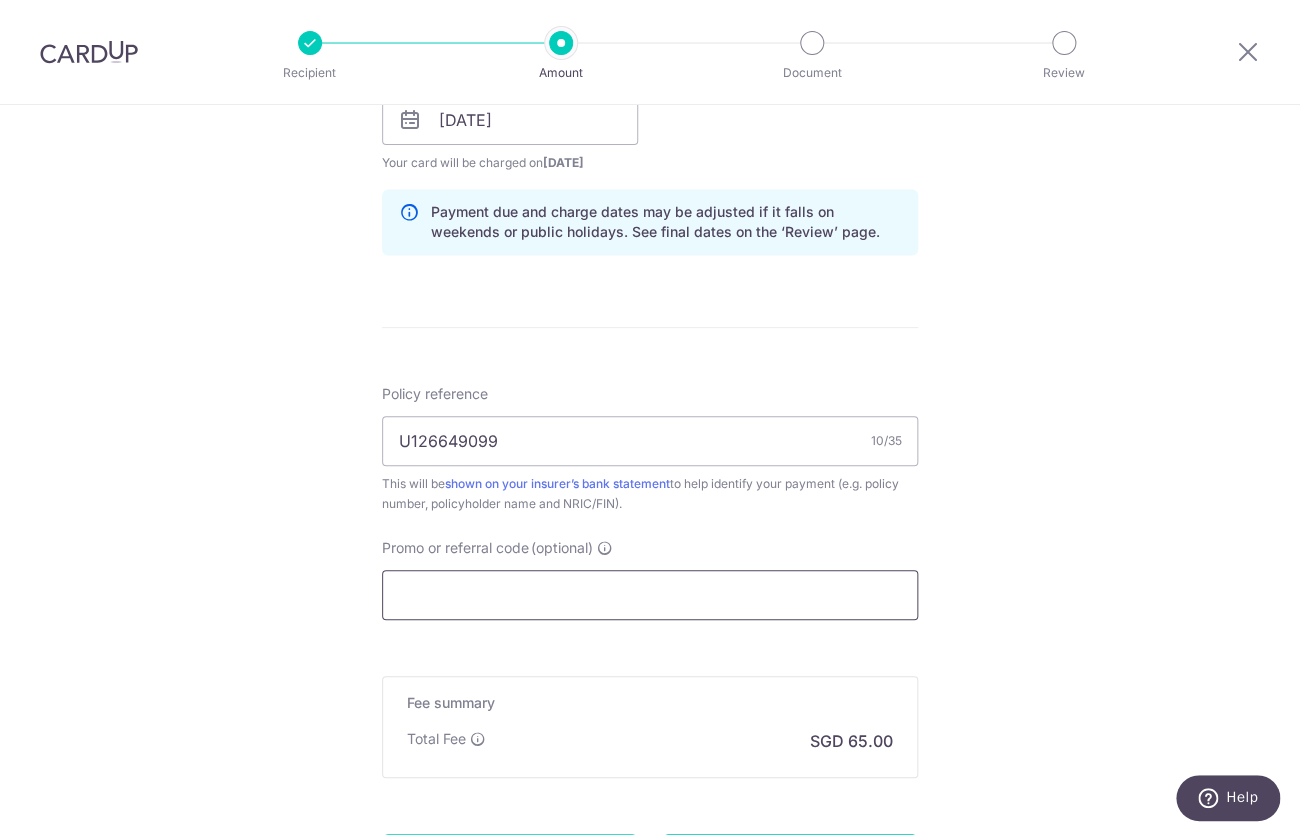 click on "Promo or referral code
(optional)" at bounding box center (650, 595) 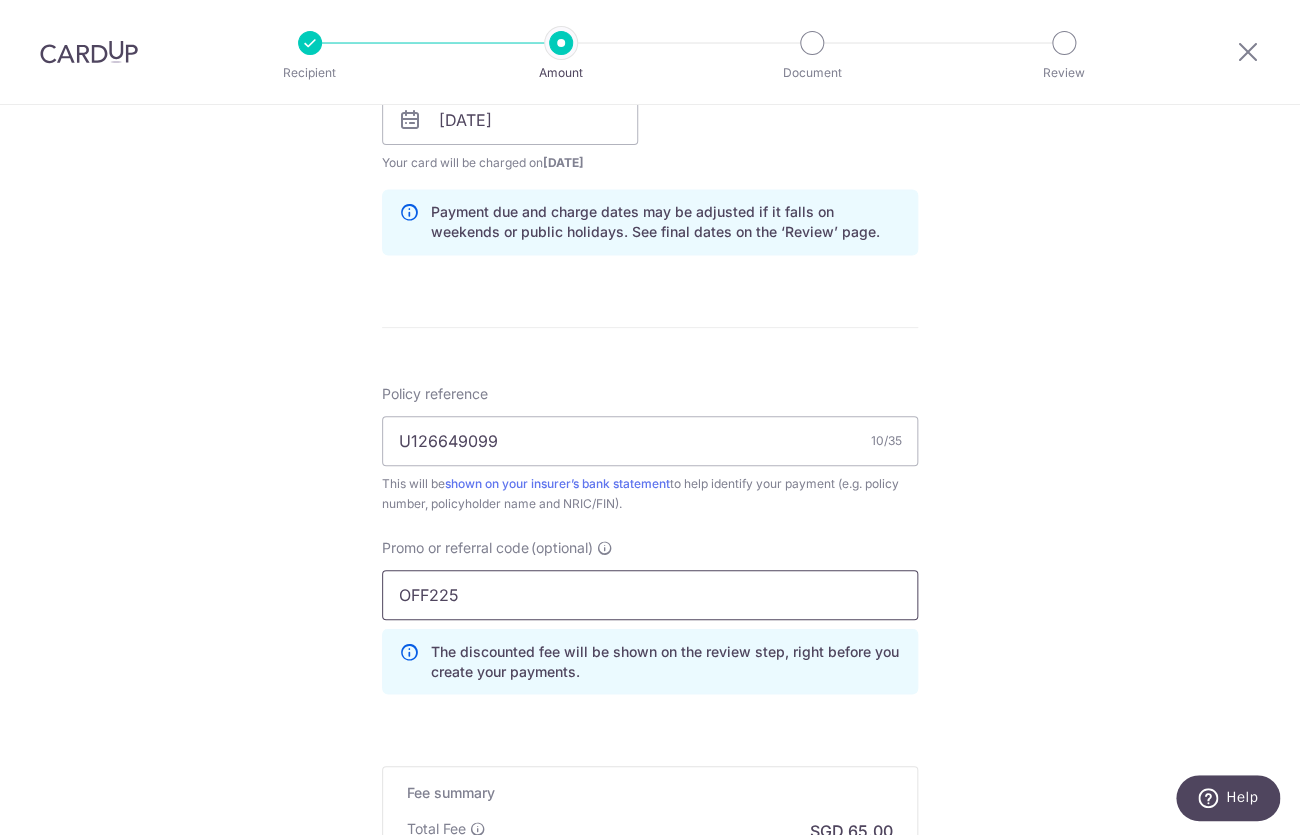 type on "OFF225" 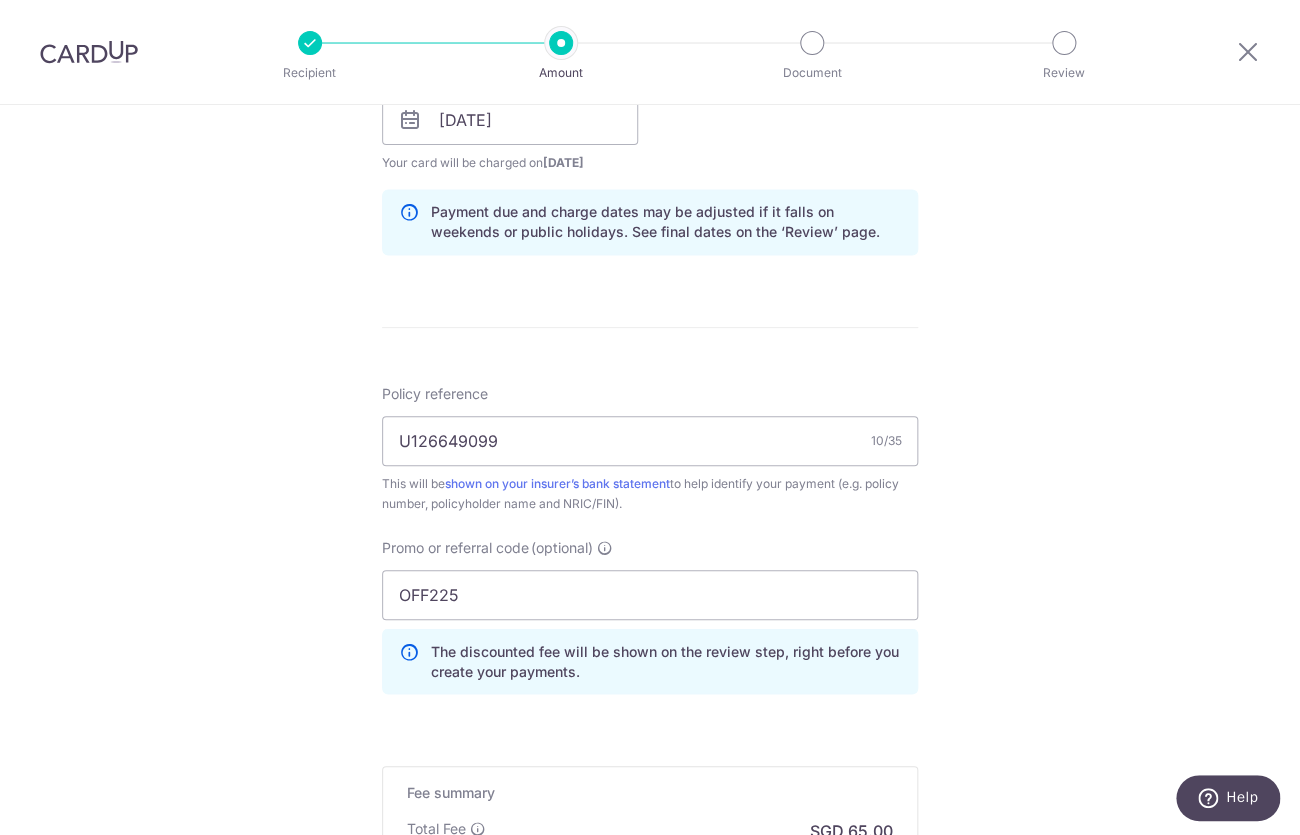 click on "The discounted fee will be shown on the review step, right before you create your payments." at bounding box center [666, 661] 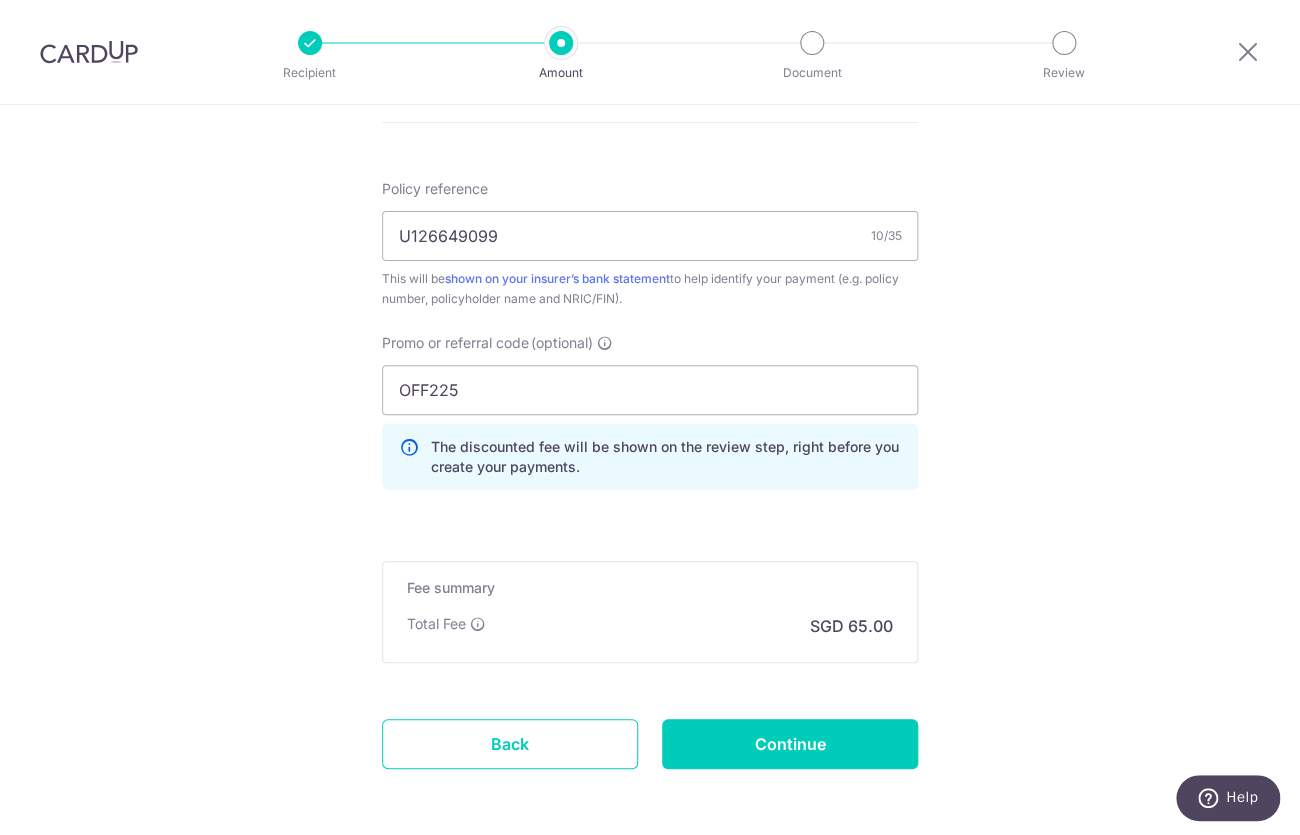 scroll, scrollTop: 1172, scrollLeft: 0, axis: vertical 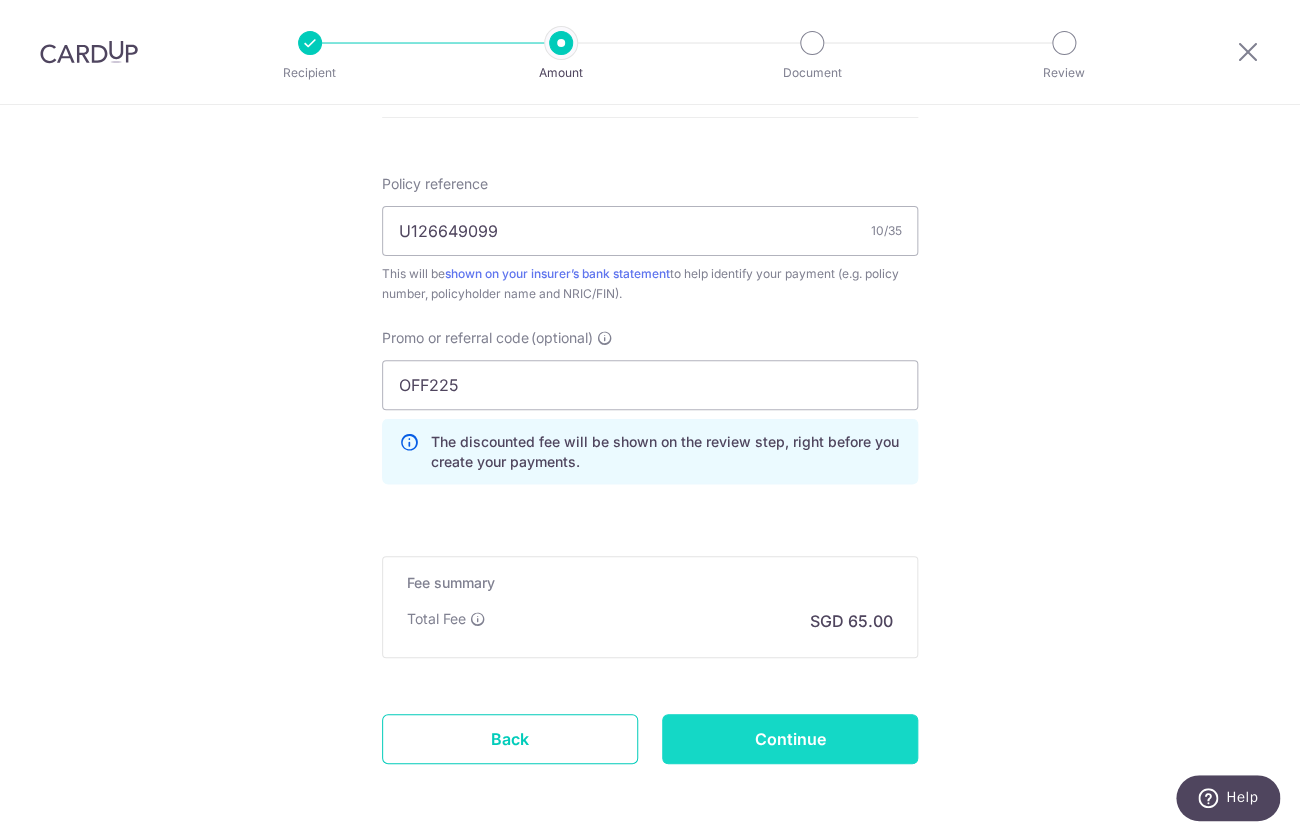 click on "Continue" at bounding box center [790, 739] 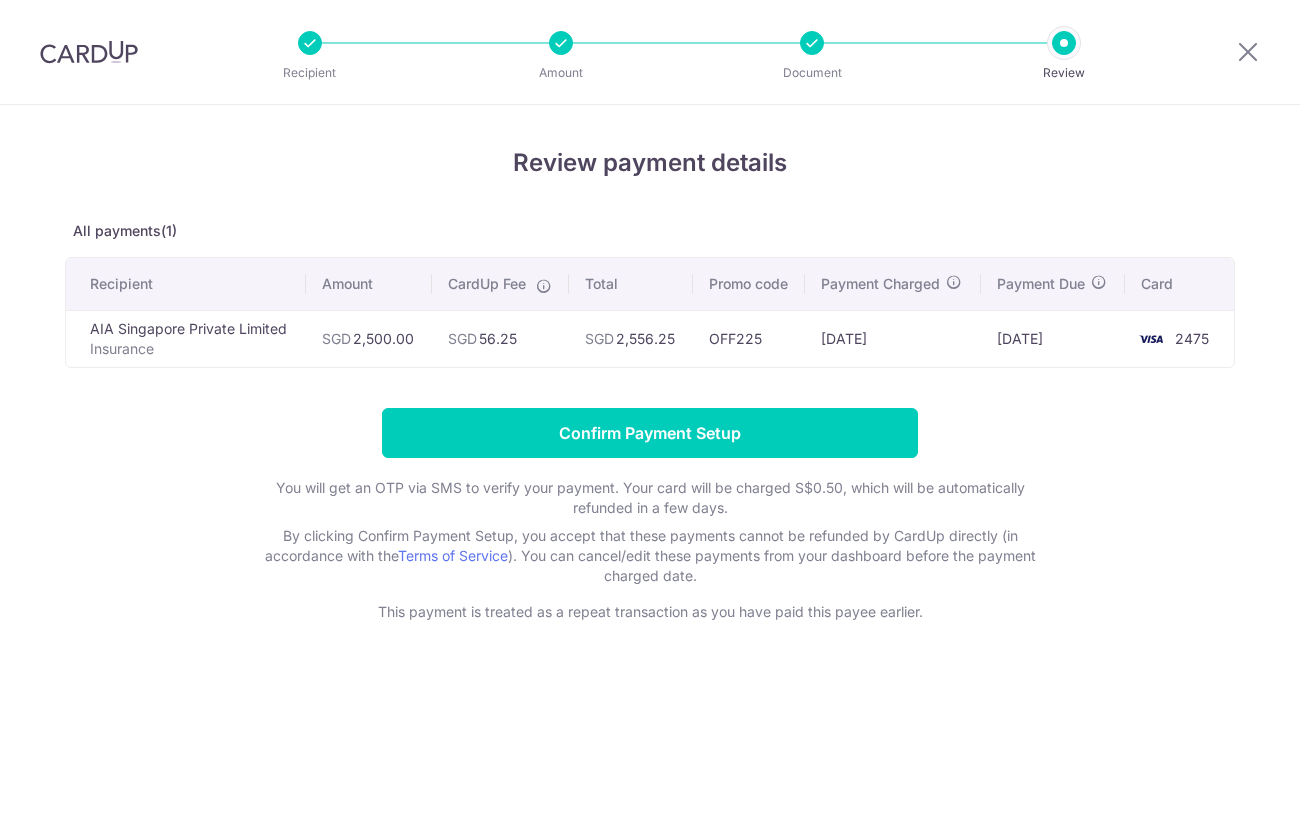 scroll, scrollTop: 0, scrollLeft: 0, axis: both 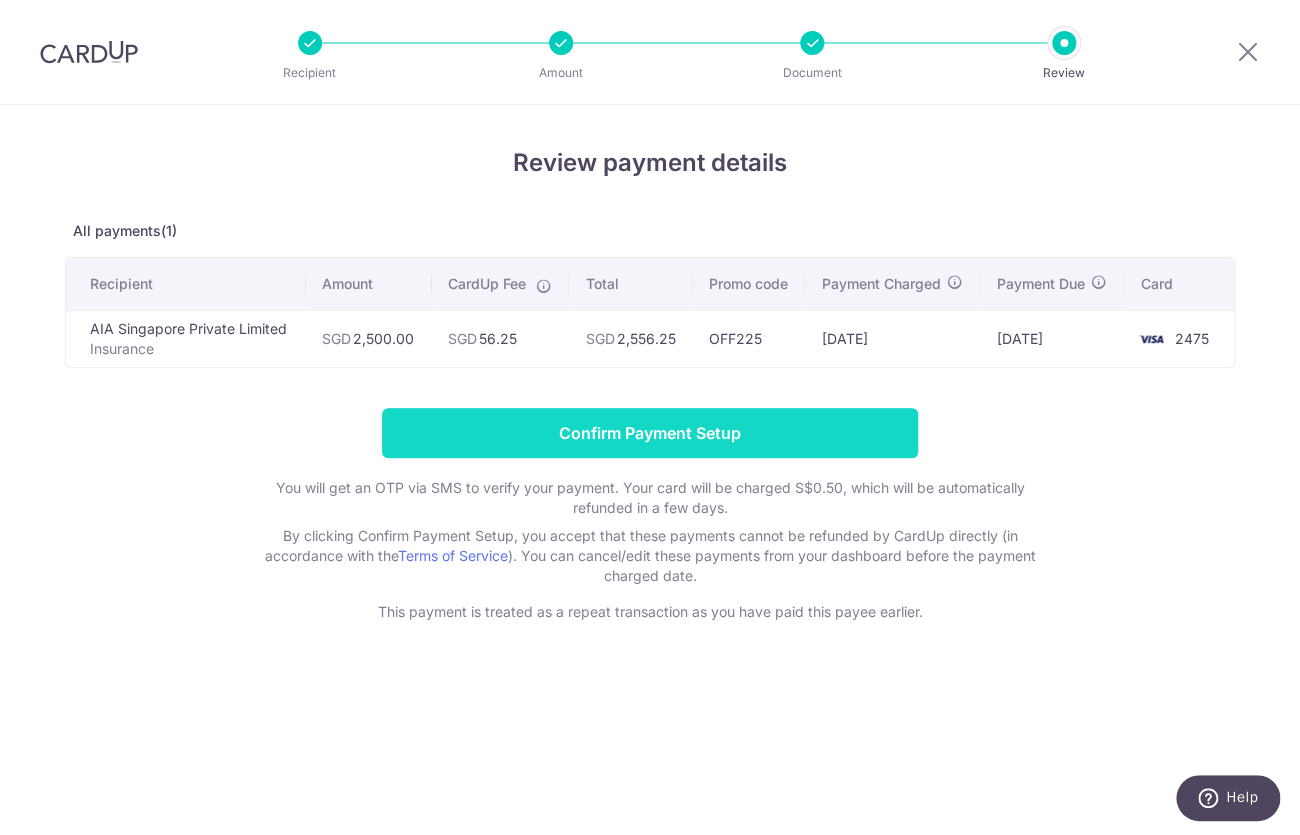 click on "Confirm Payment Setup" at bounding box center [650, 433] 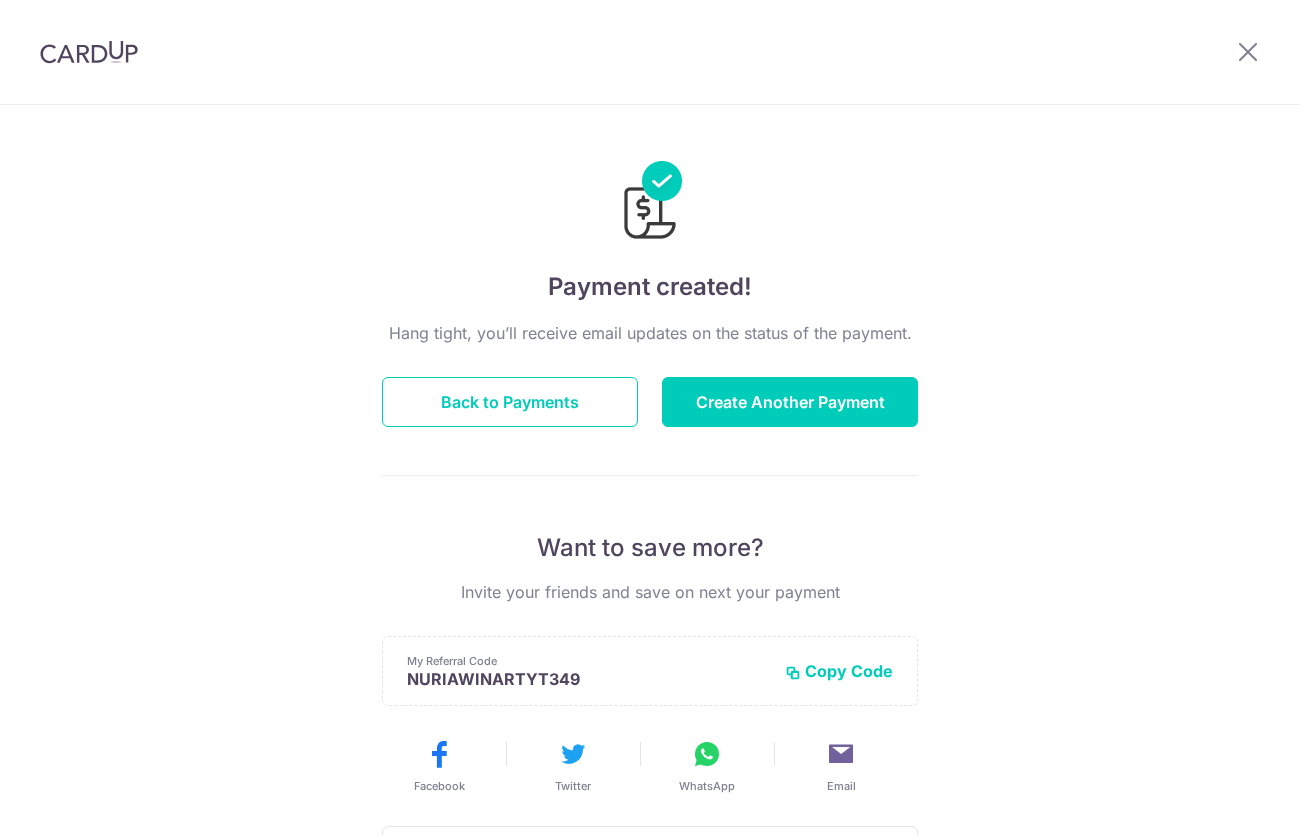 scroll, scrollTop: 0, scrollLeft: 0, axis: both 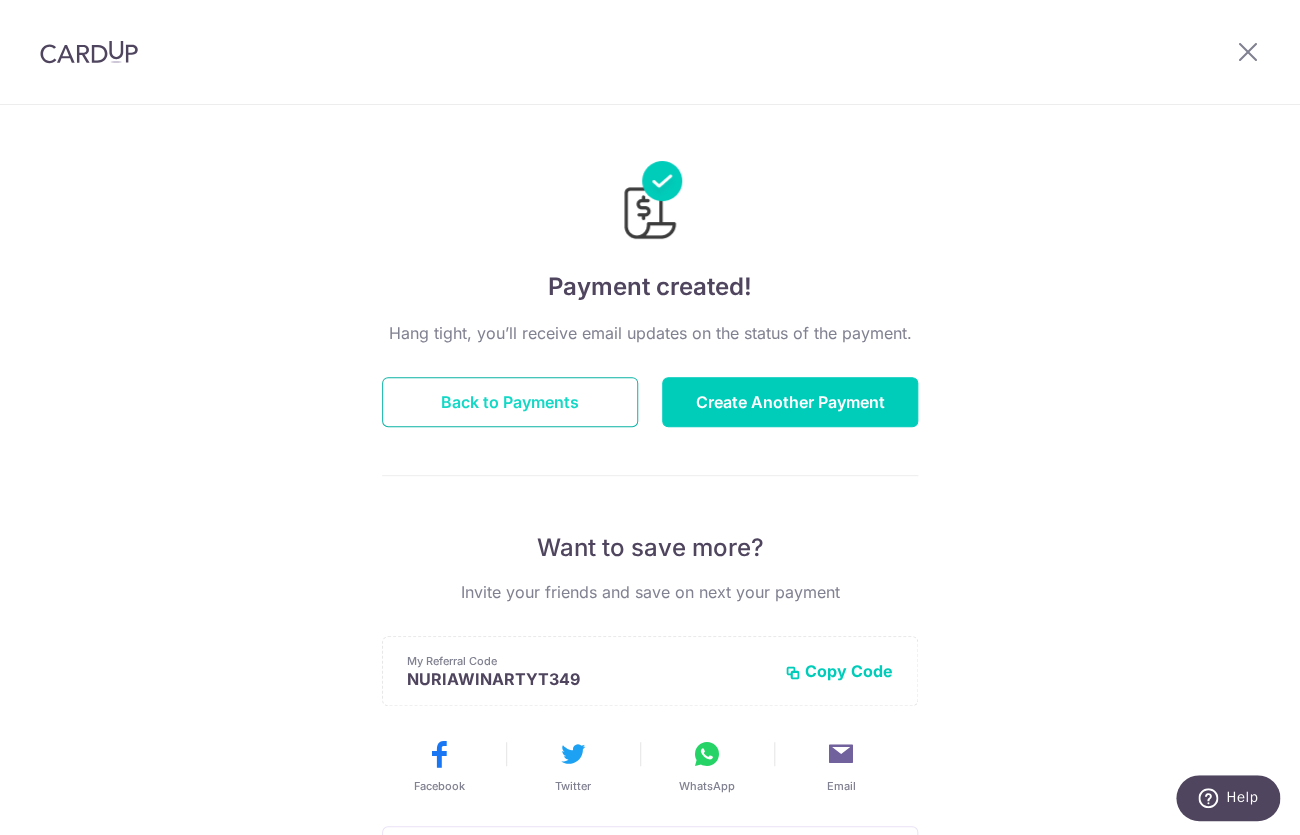 click on "Back to Payments" at bounding box center (510, 402) 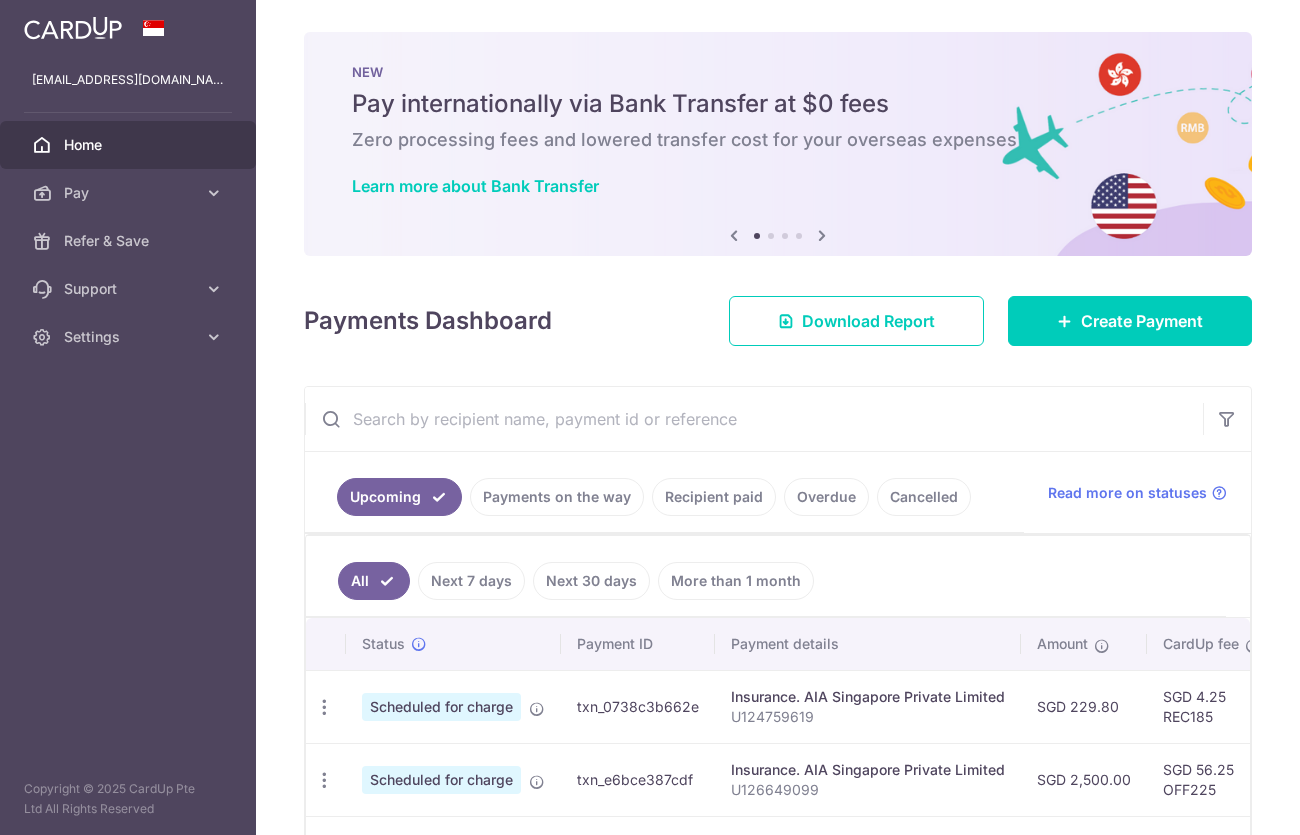 scroll, scrollTop: 0, scrollLeft: 0, axis: both 